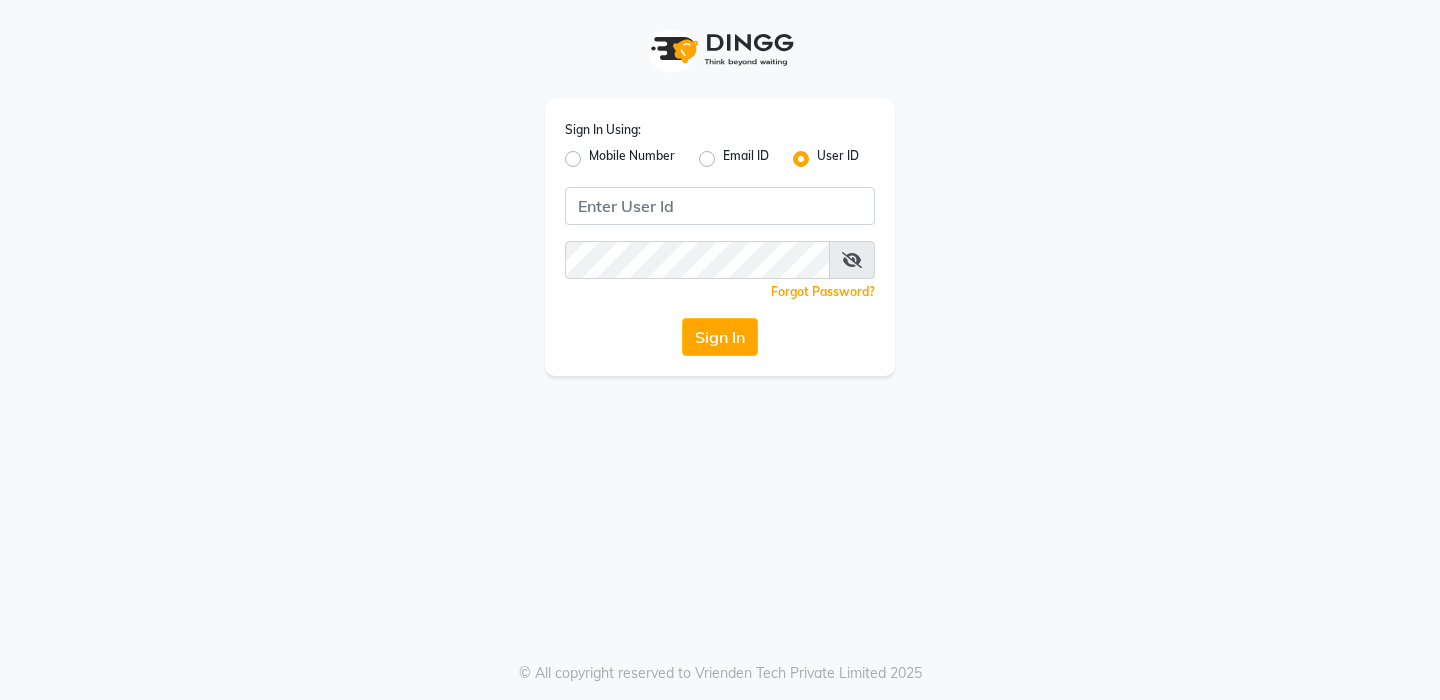scroll, scrollTop: 0, scrollLeft: 0, axis: both 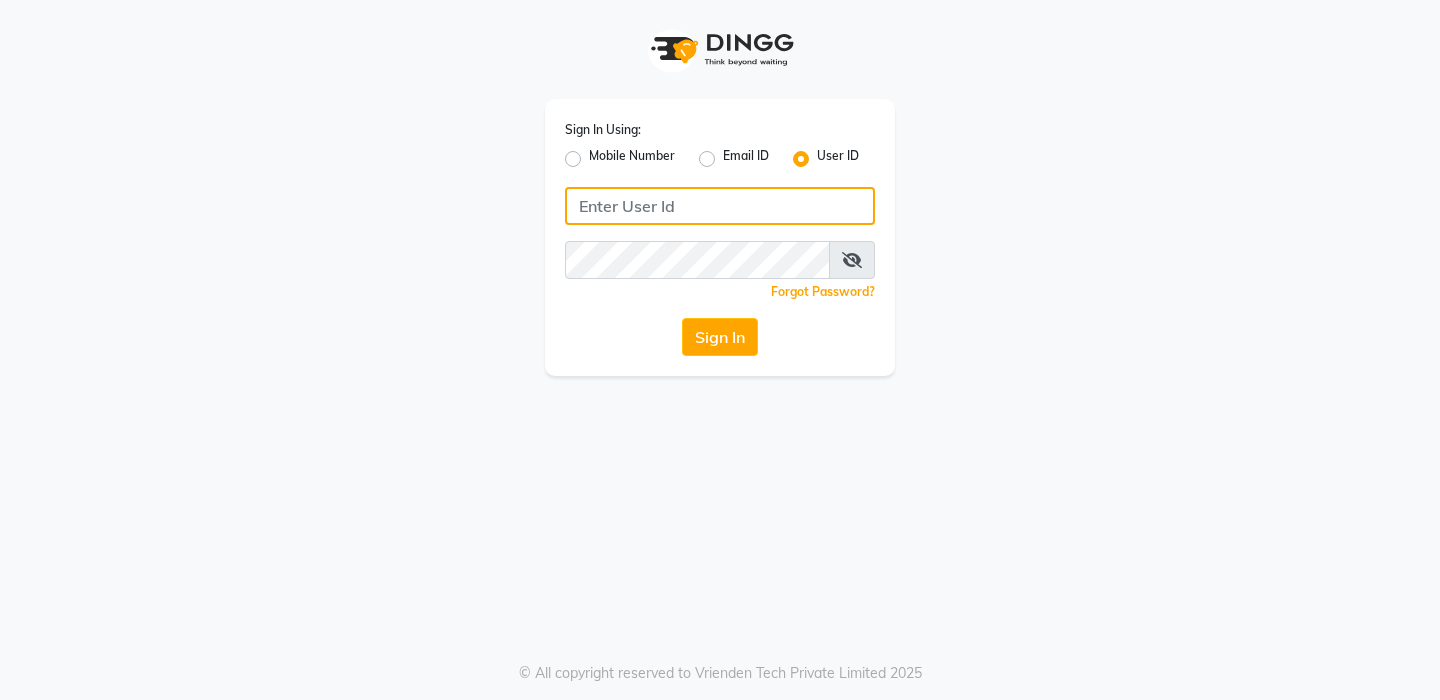 type on "9967133779" 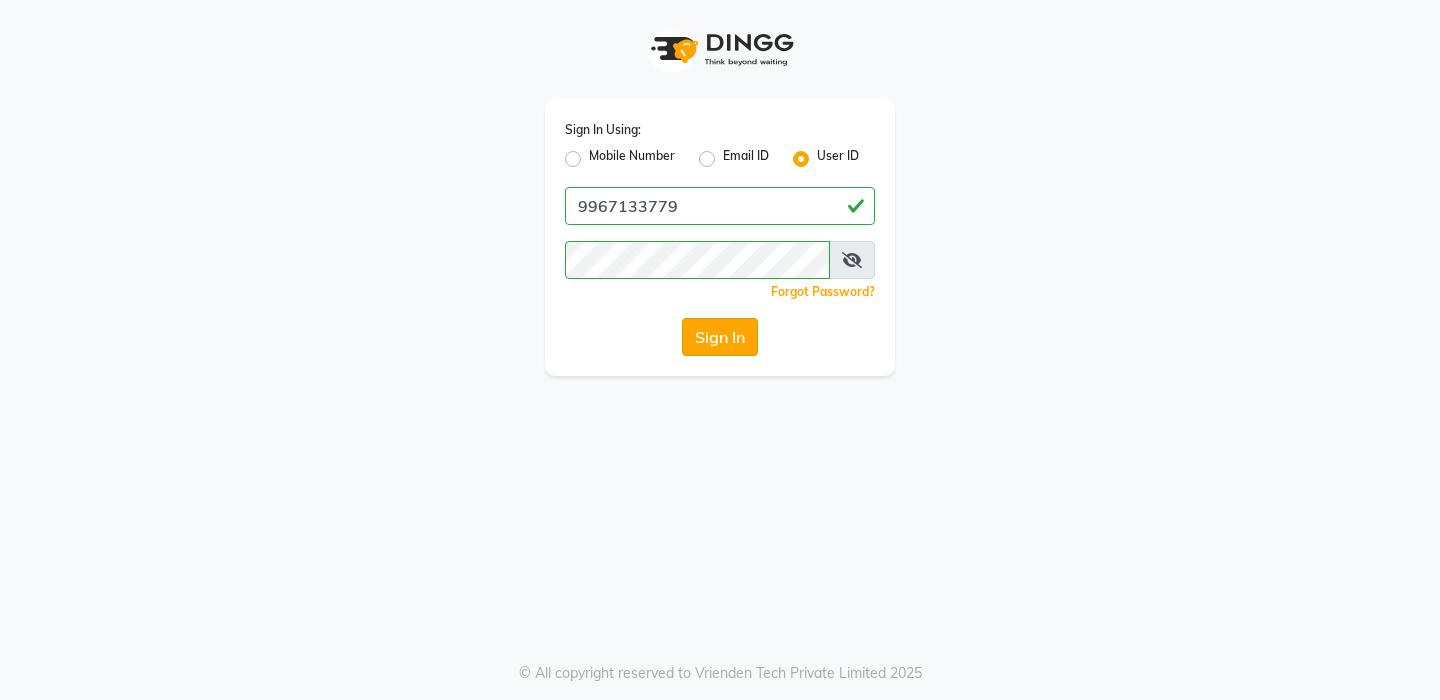 click on "Sign In" 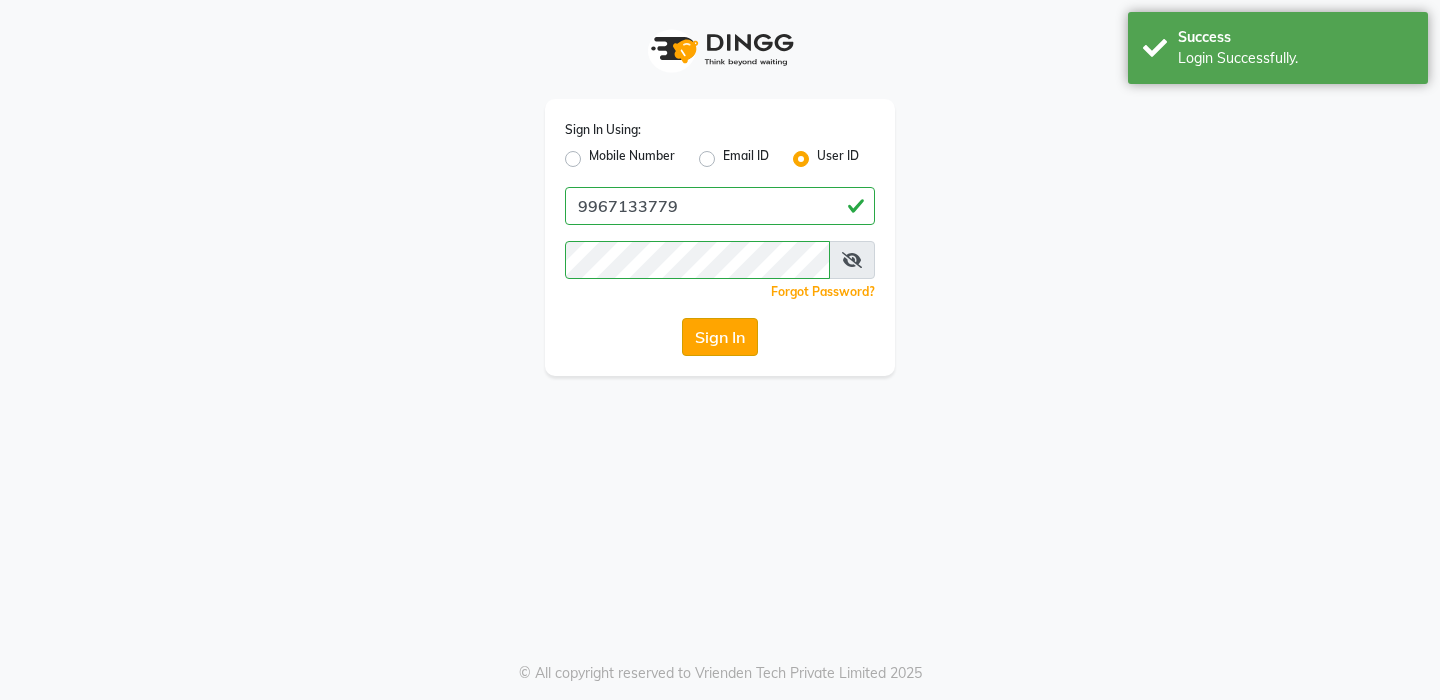select on "service" 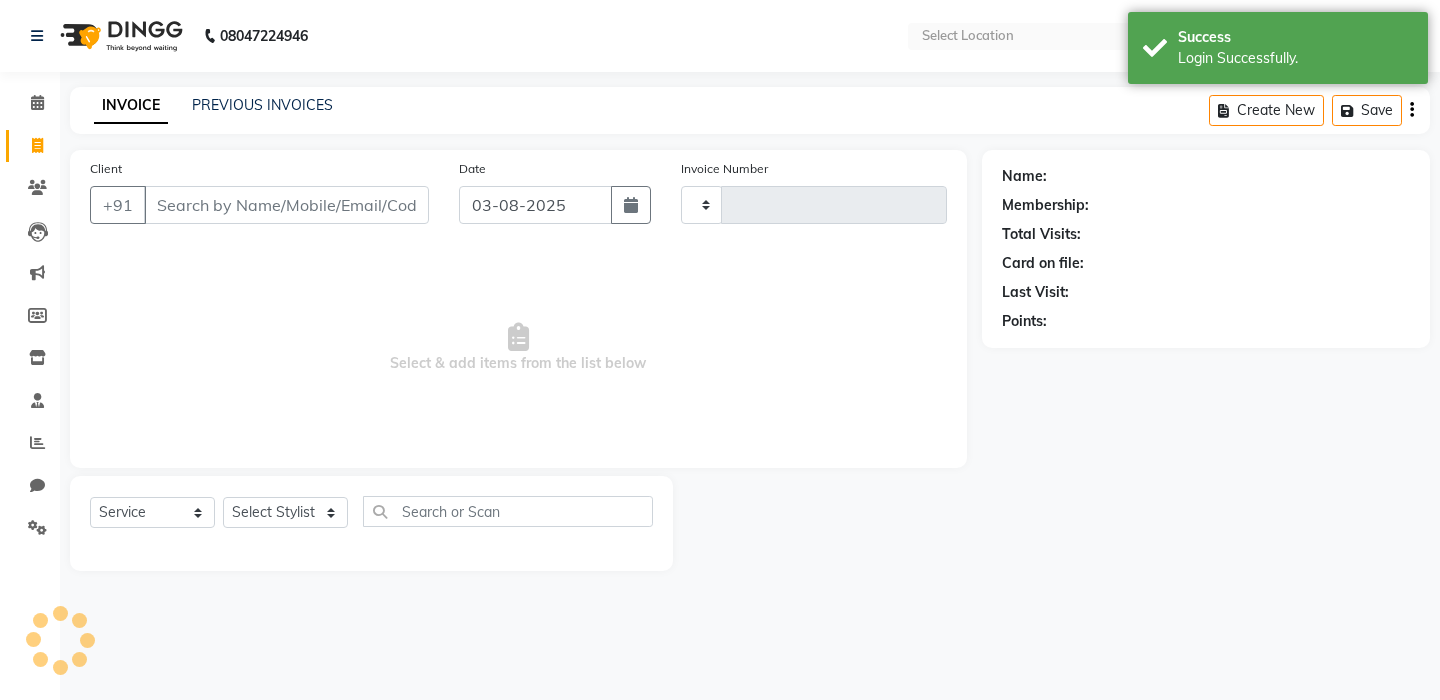 type on "0467" 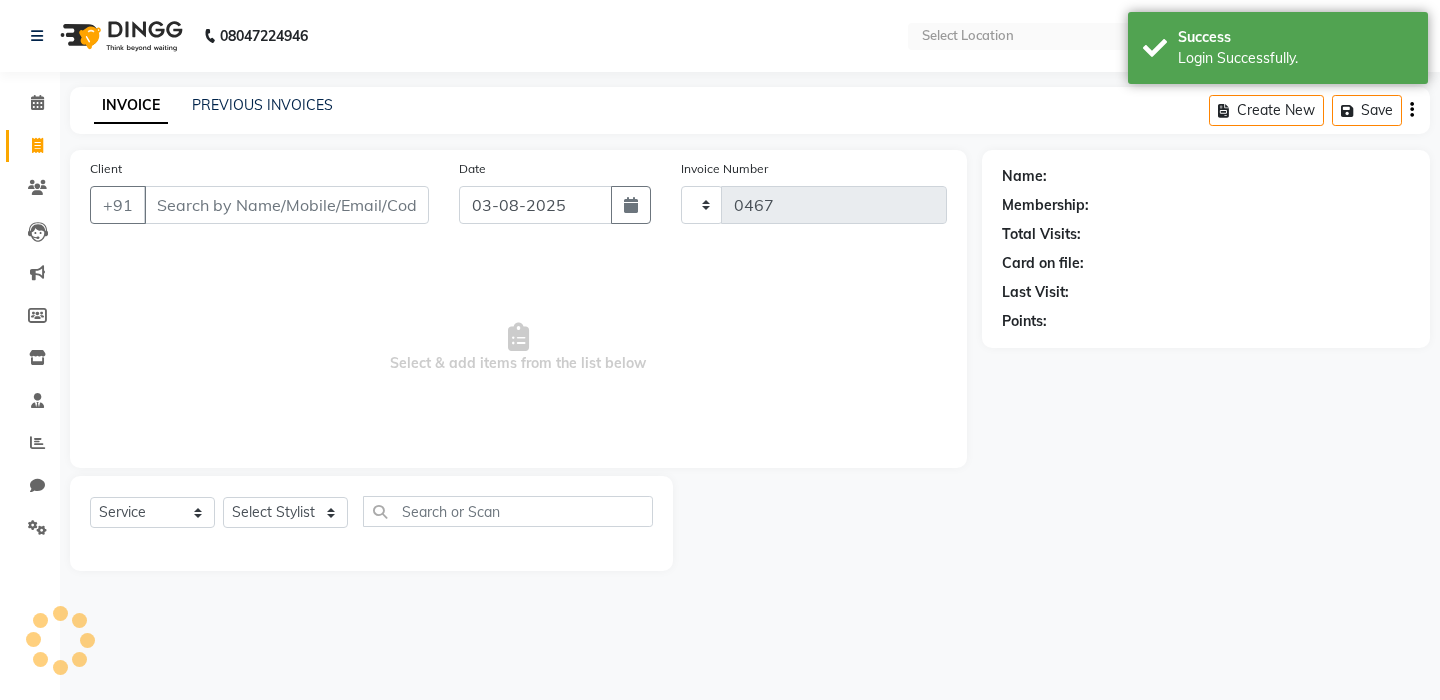 select on "en" 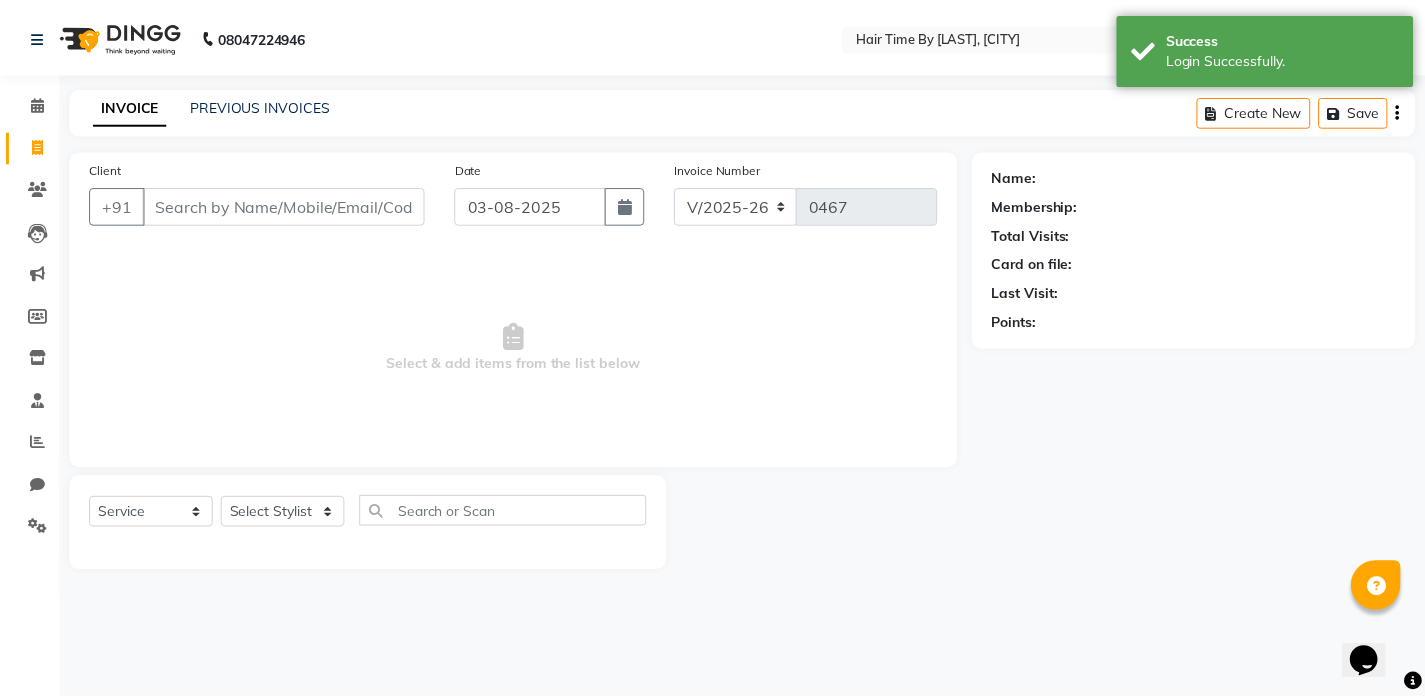 scroll, scrollTop: 0, scrollLeft: 0, axis: both 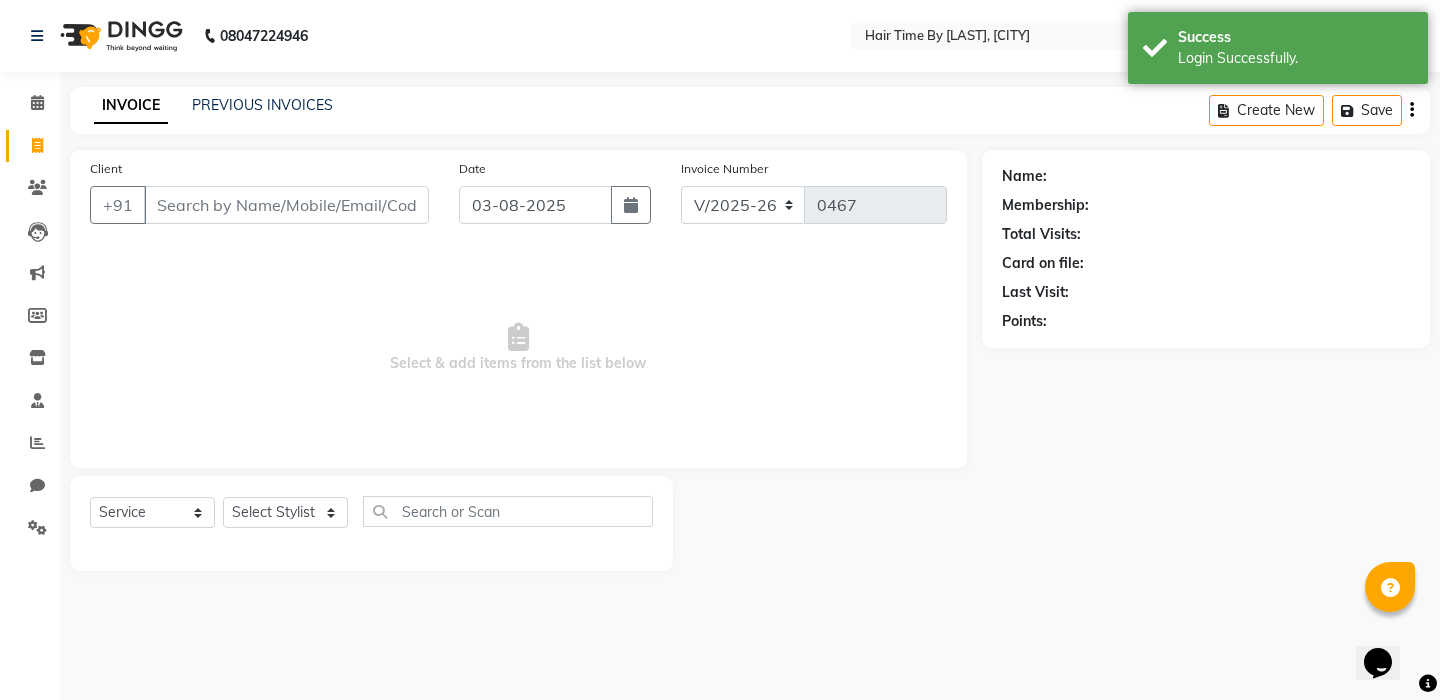 click on "Client" at bounding box center [286, 205] 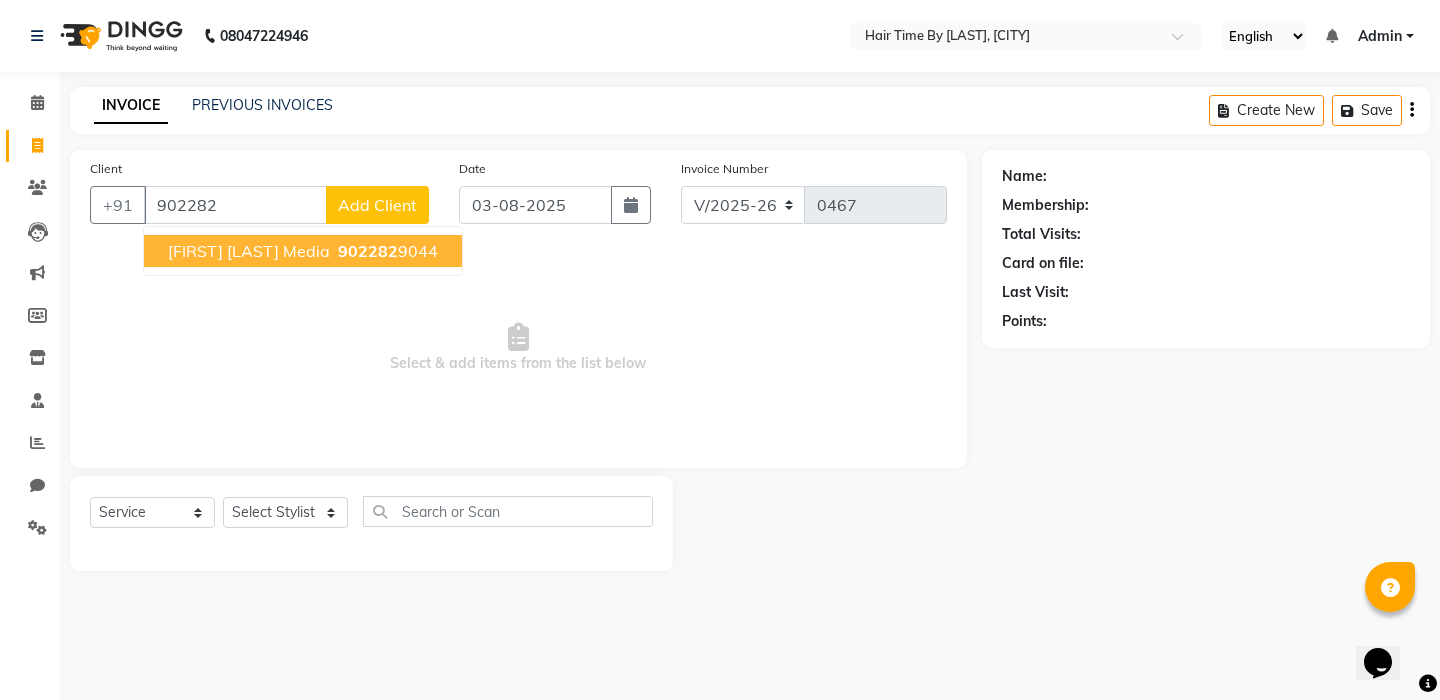 click on "[FIRST] [LAST] Media" at bounding box center [249, 251] 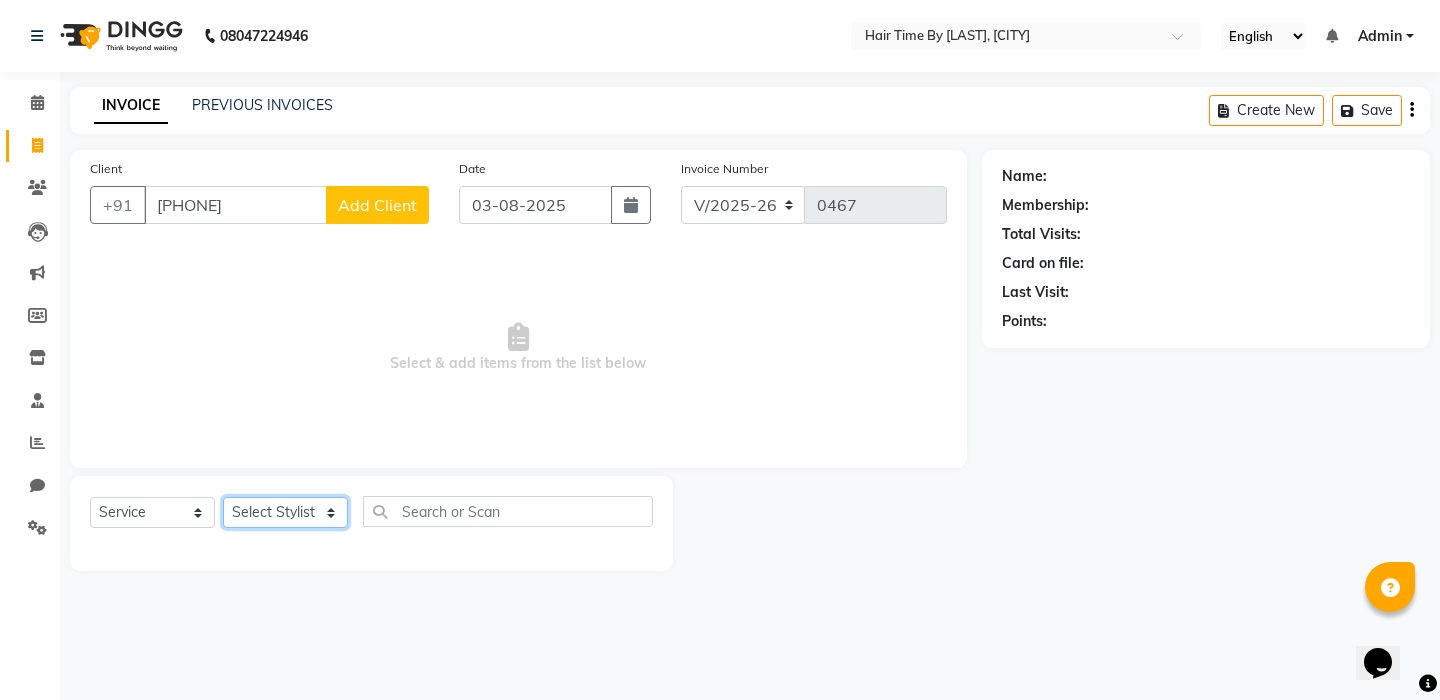 select on "75792" 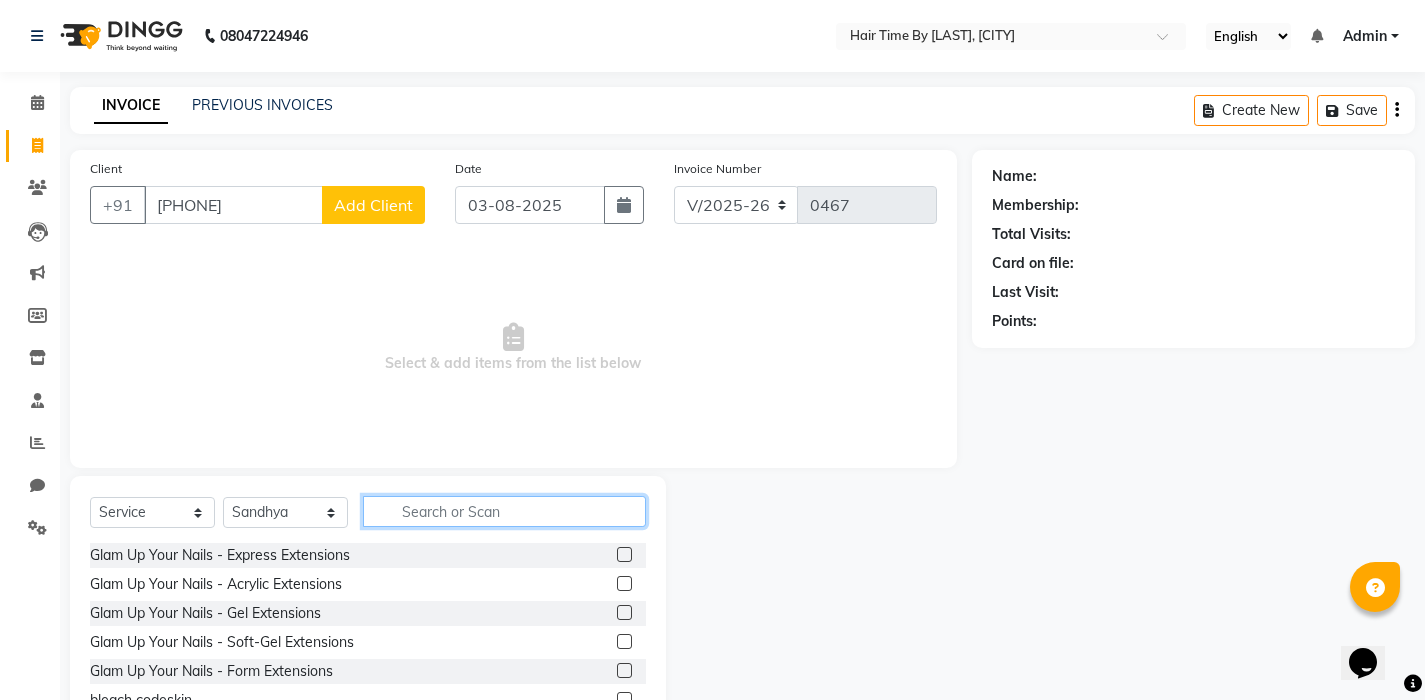 click 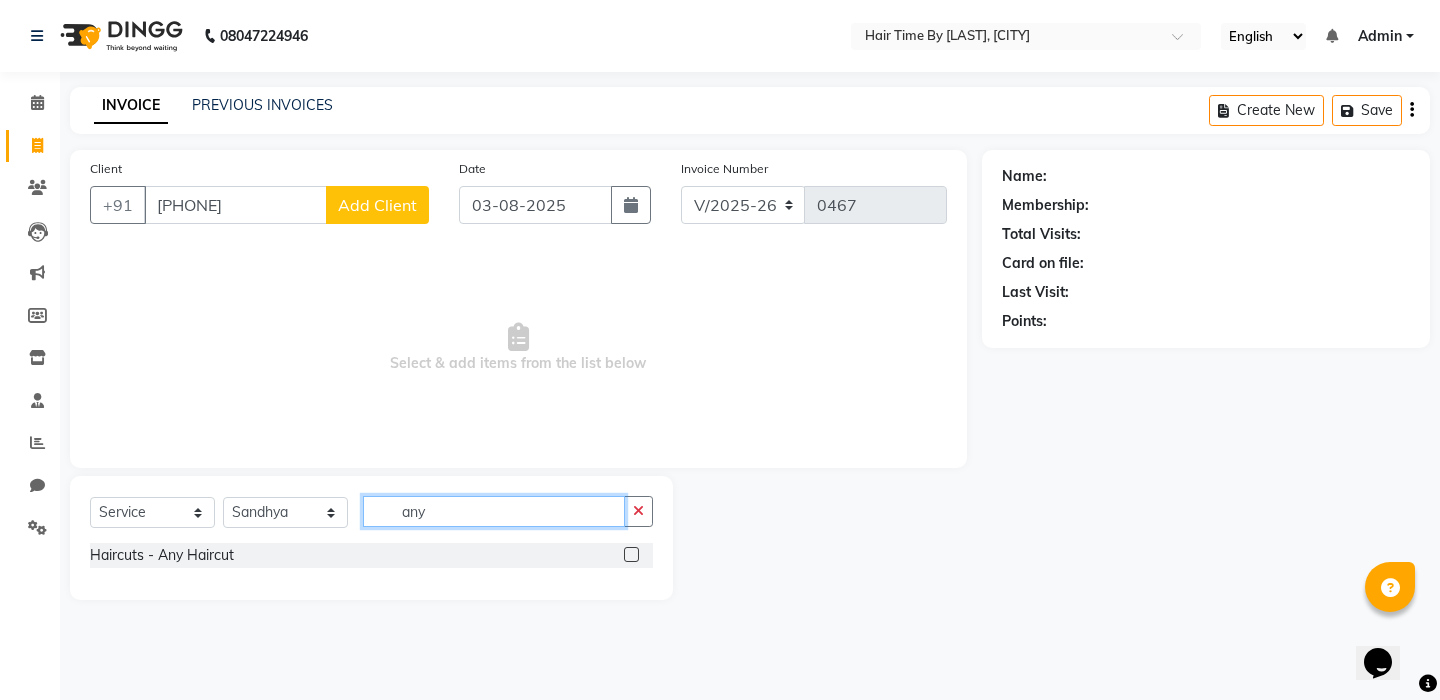type on "any" 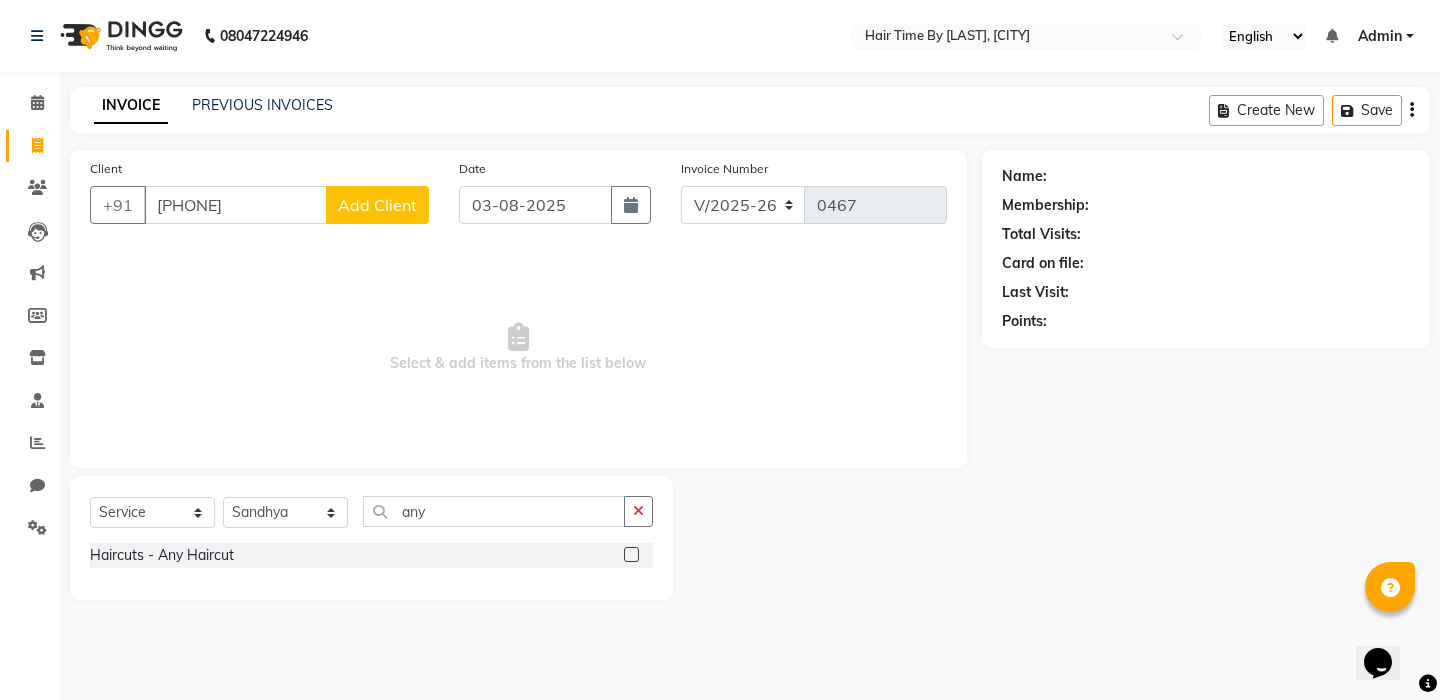 click 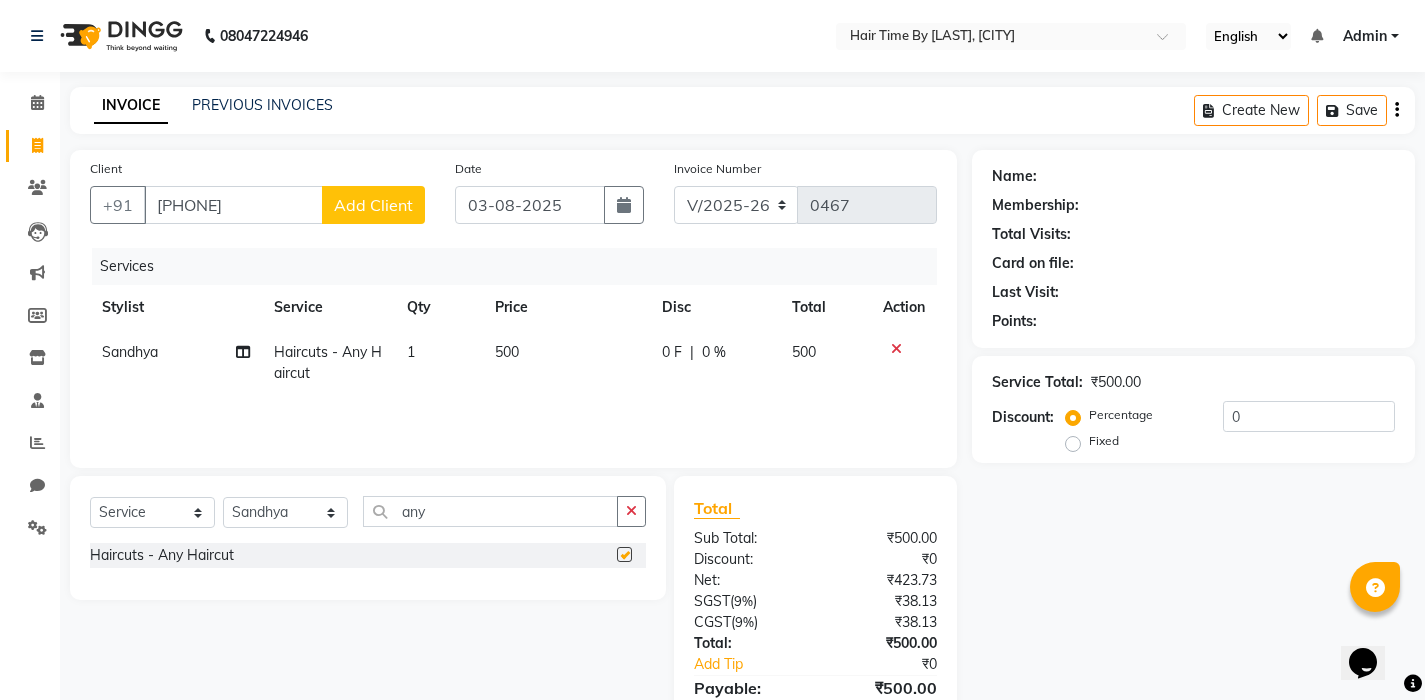 checkbox on "false" 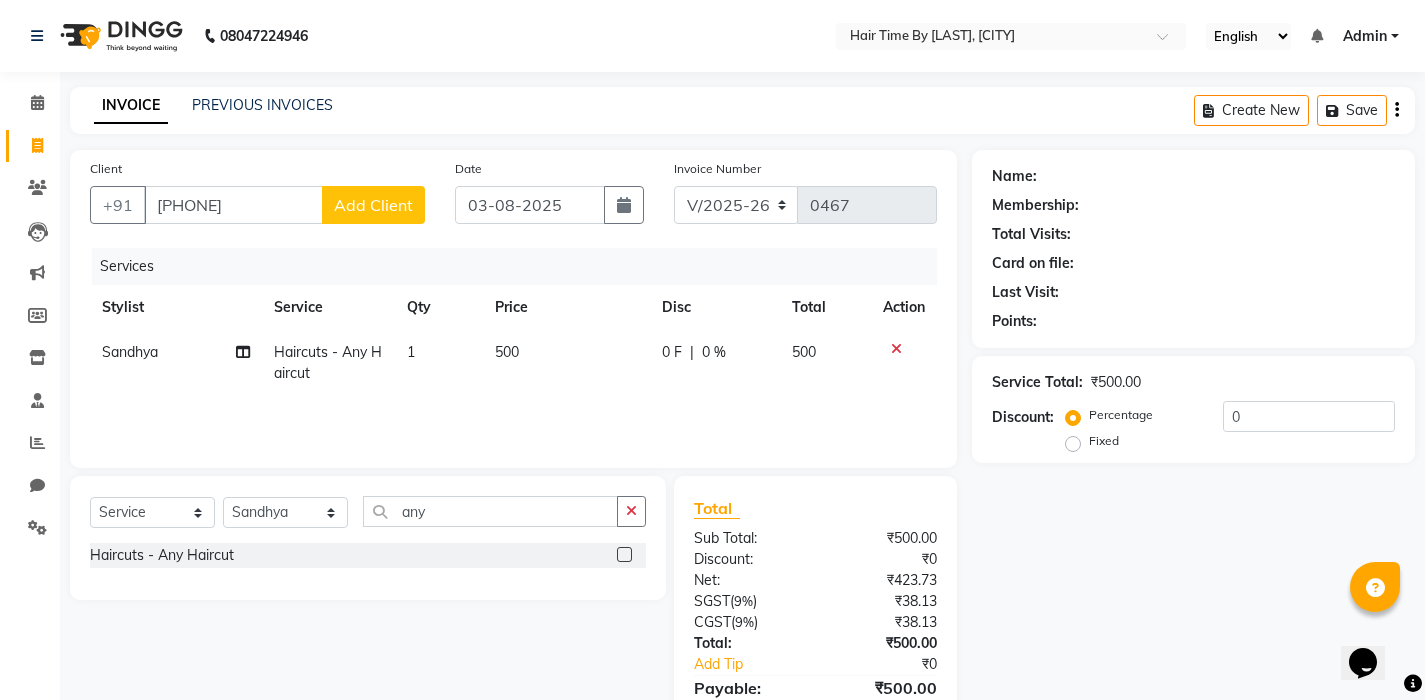click 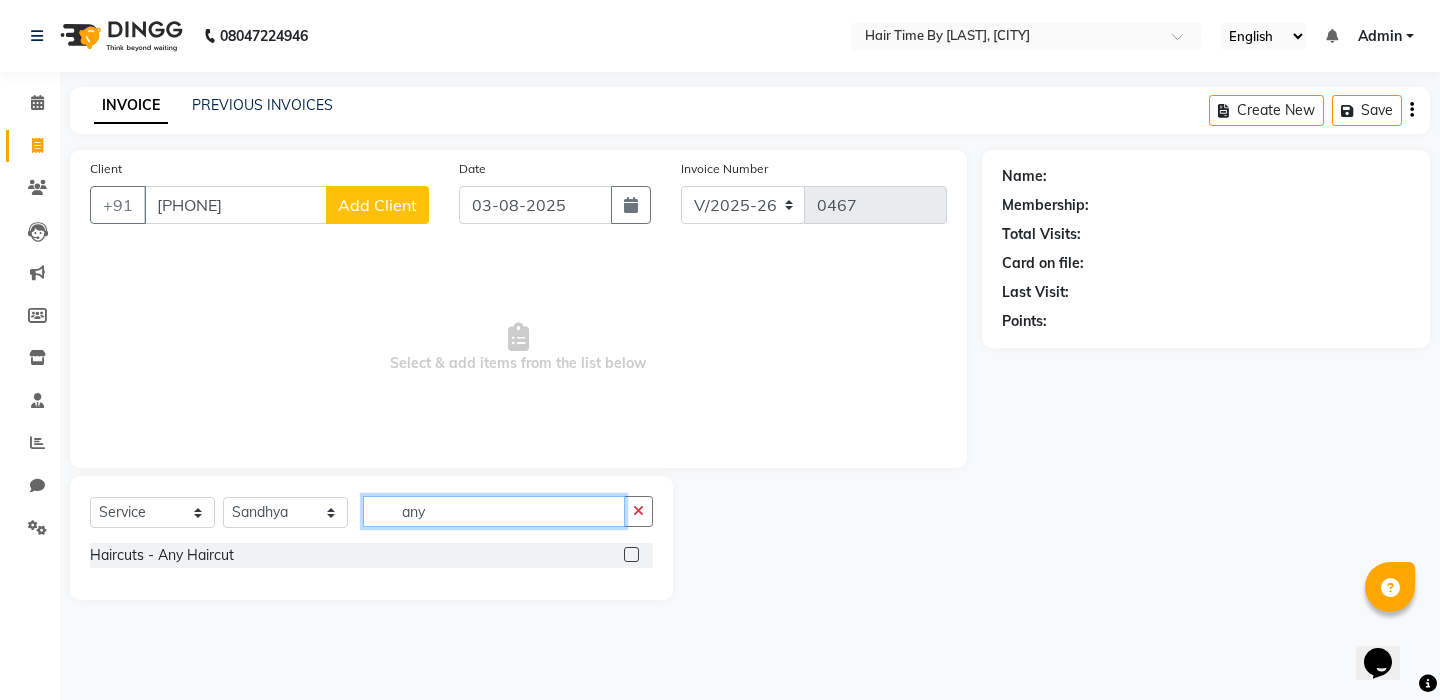 click on "any" 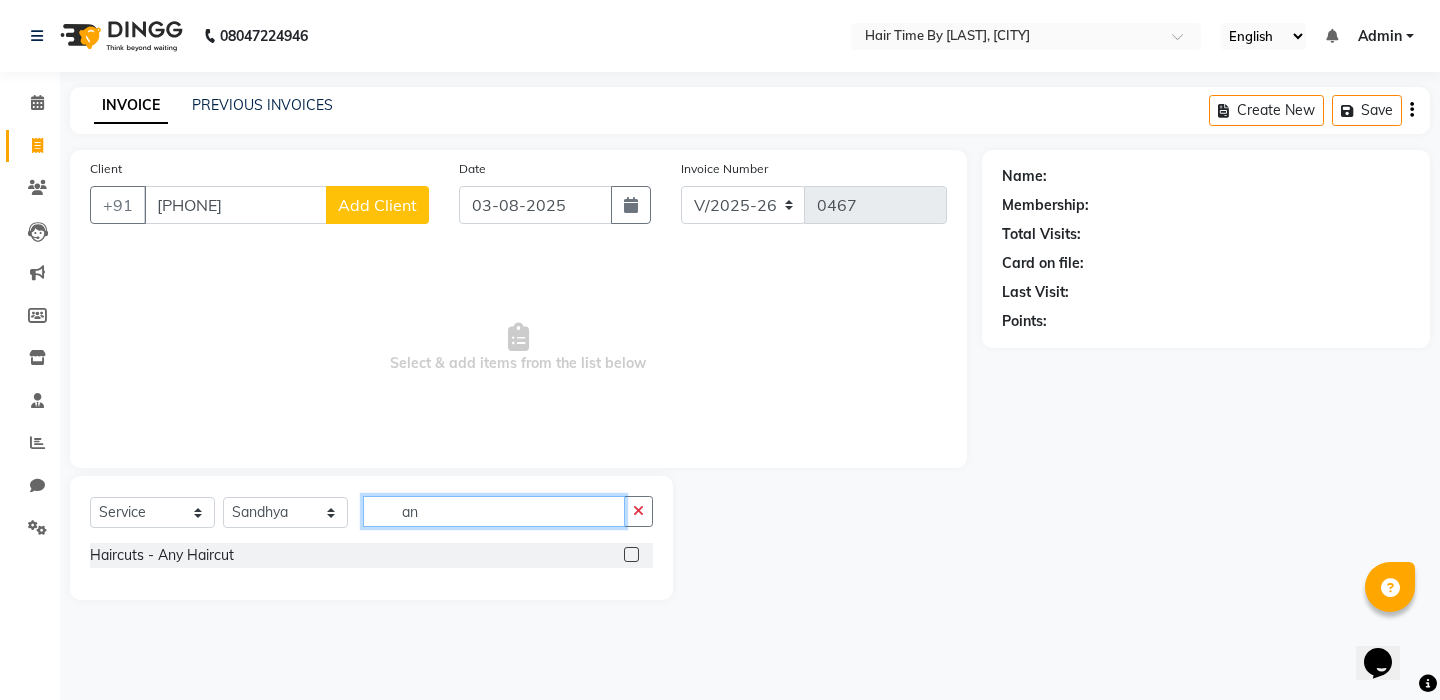 type on "a" 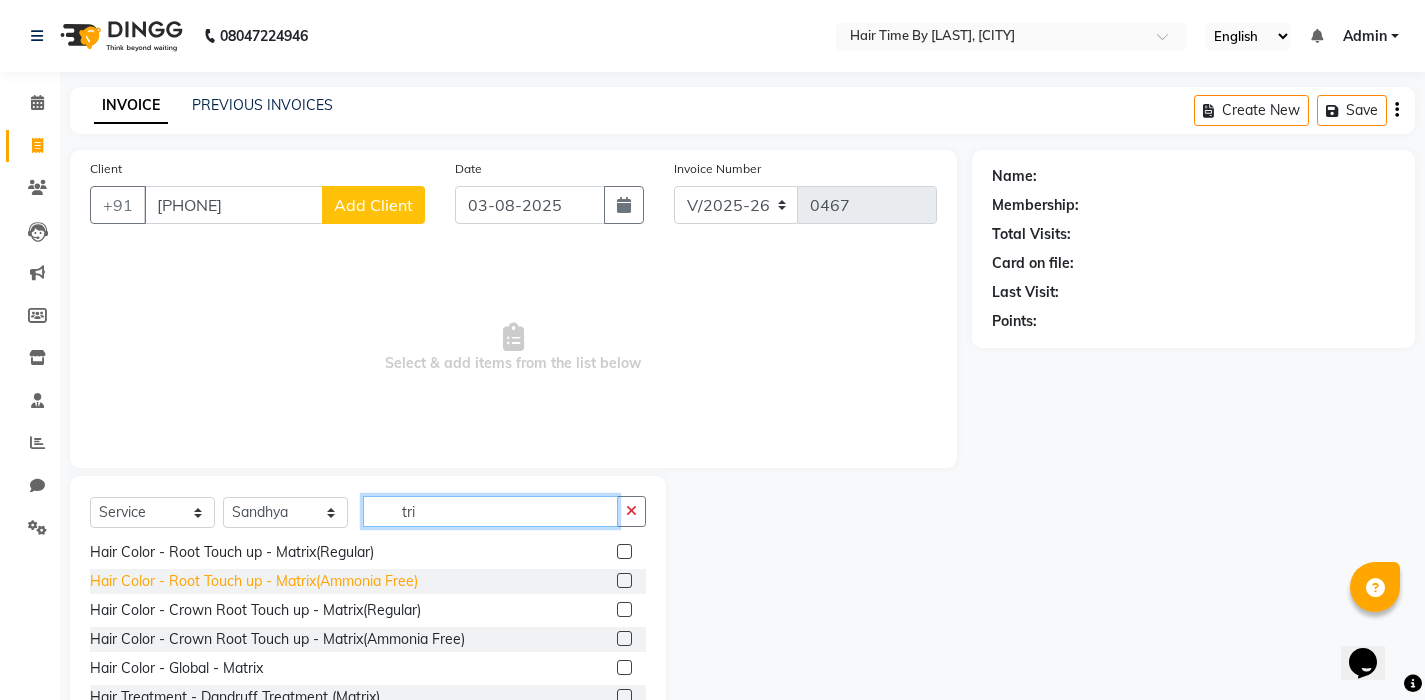 scroll, scrollTop: 33, scrollLeft: 0, axis: vertical 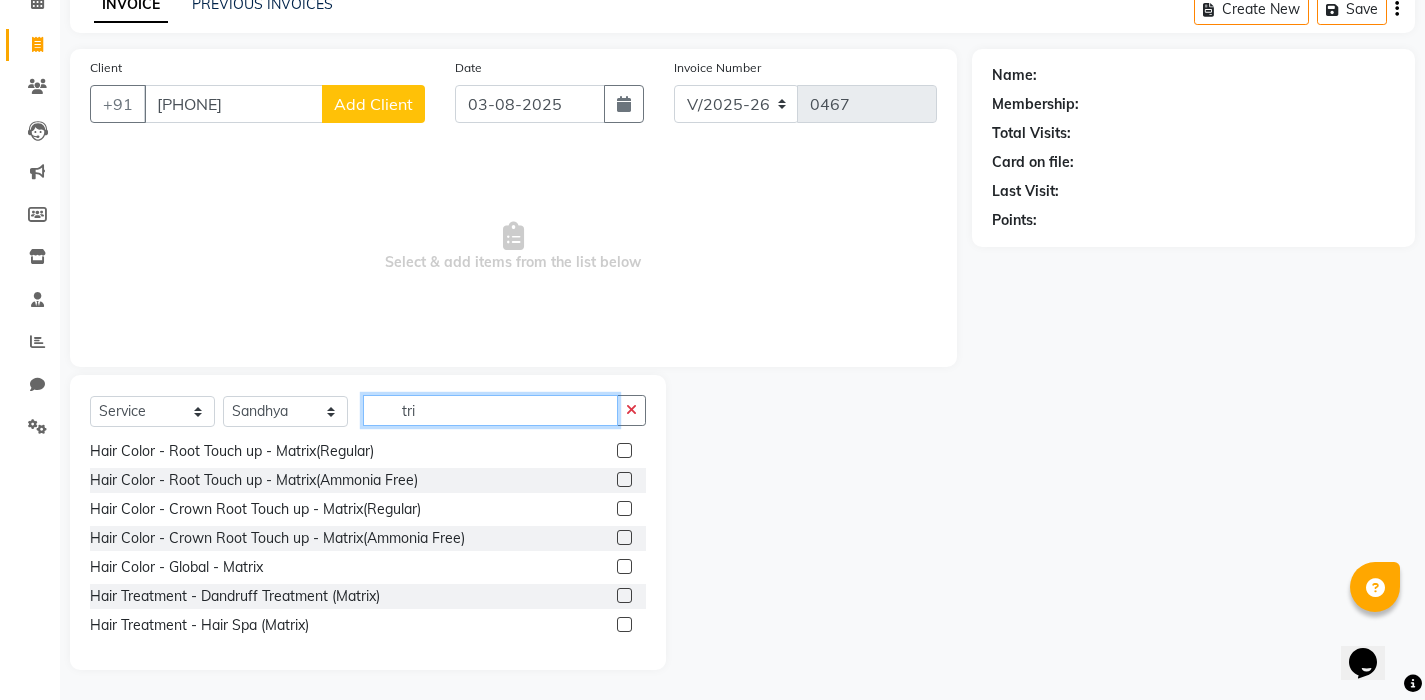 type on "tri" 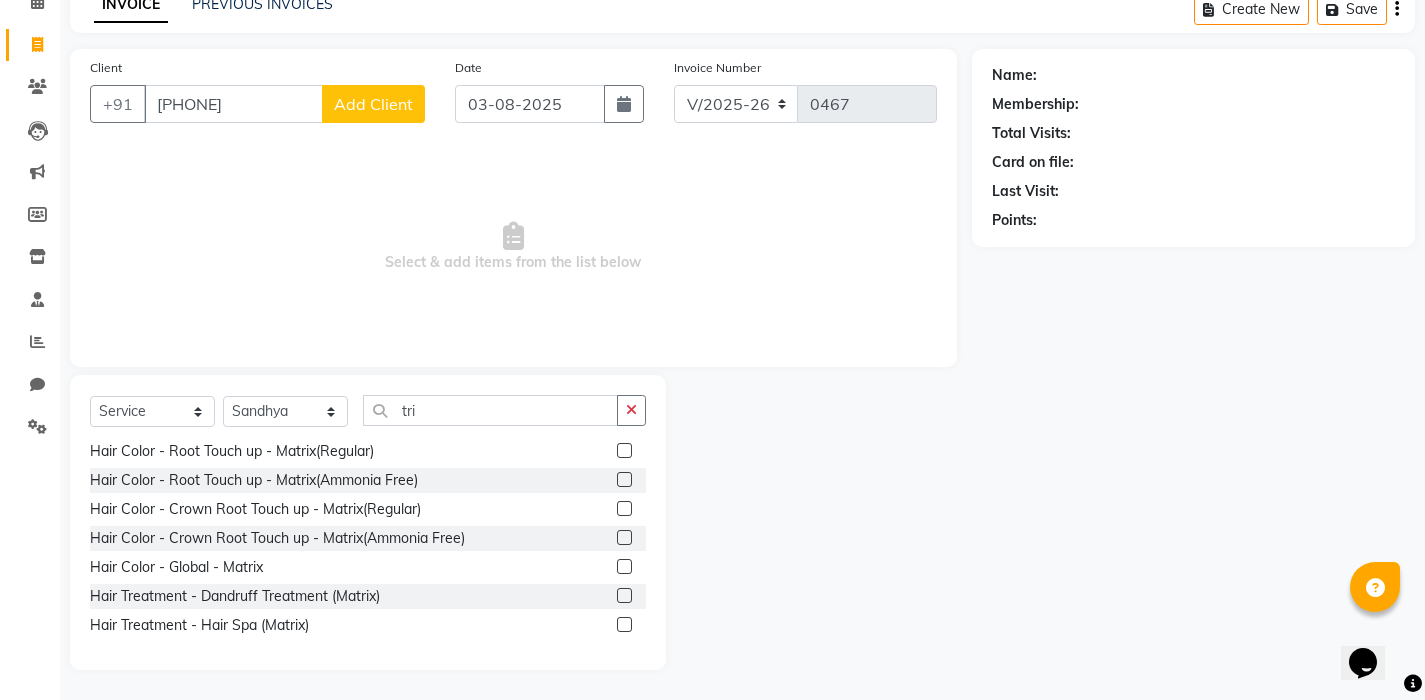 drag, startPoint x: 452, startPoint y: 430, endPoint x: 452, endPoint y: 414, distance: 16 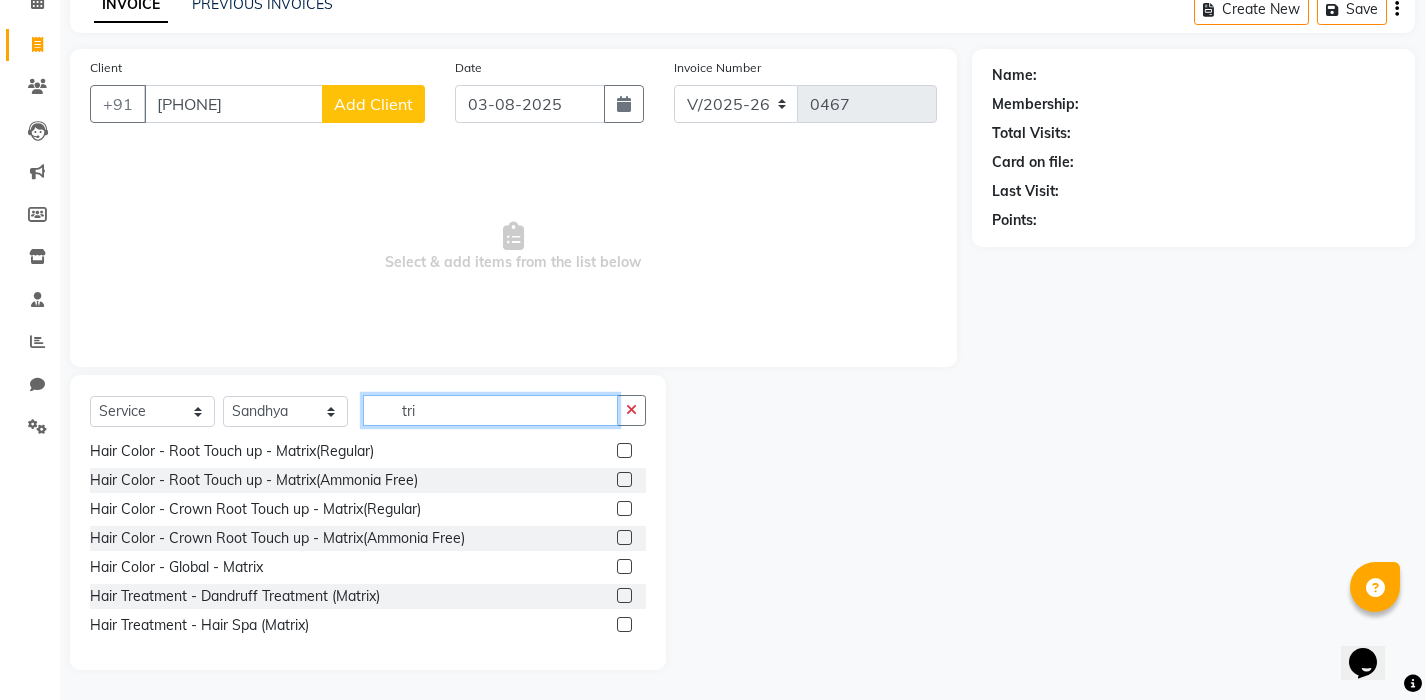 click on "tri" 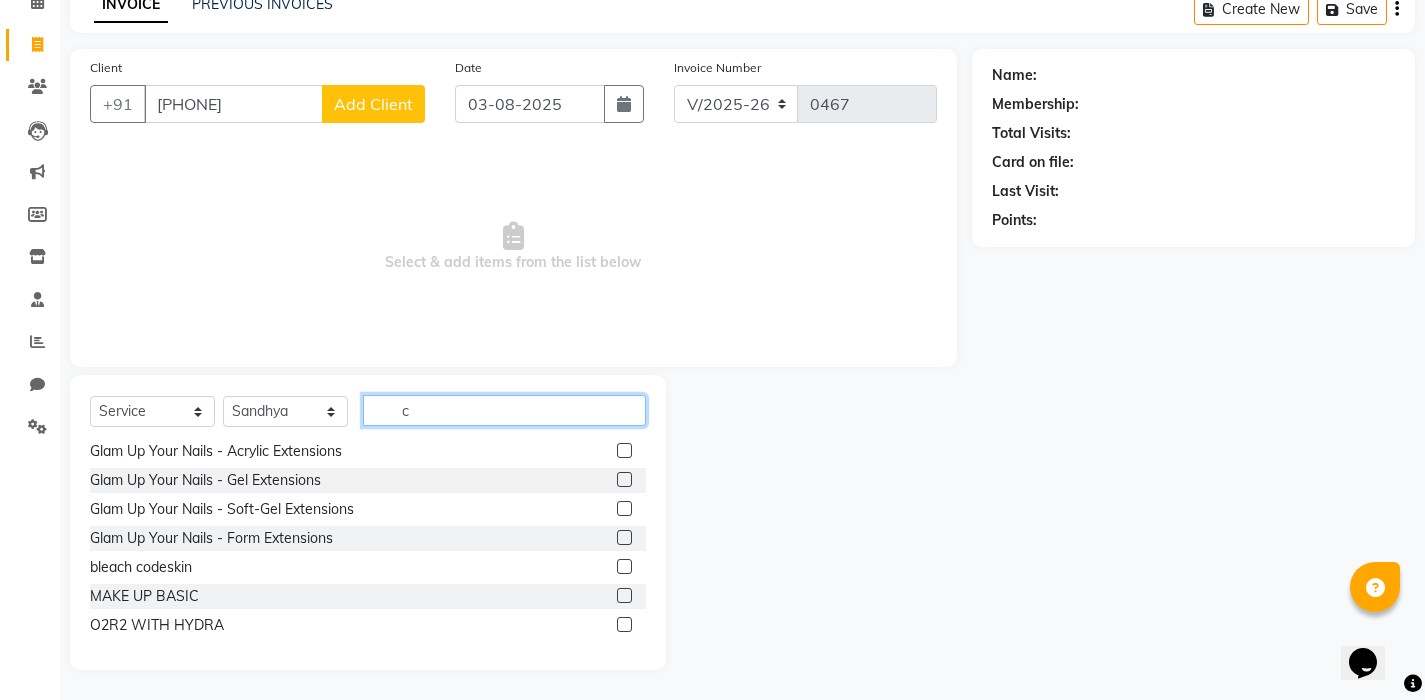 click on "c" 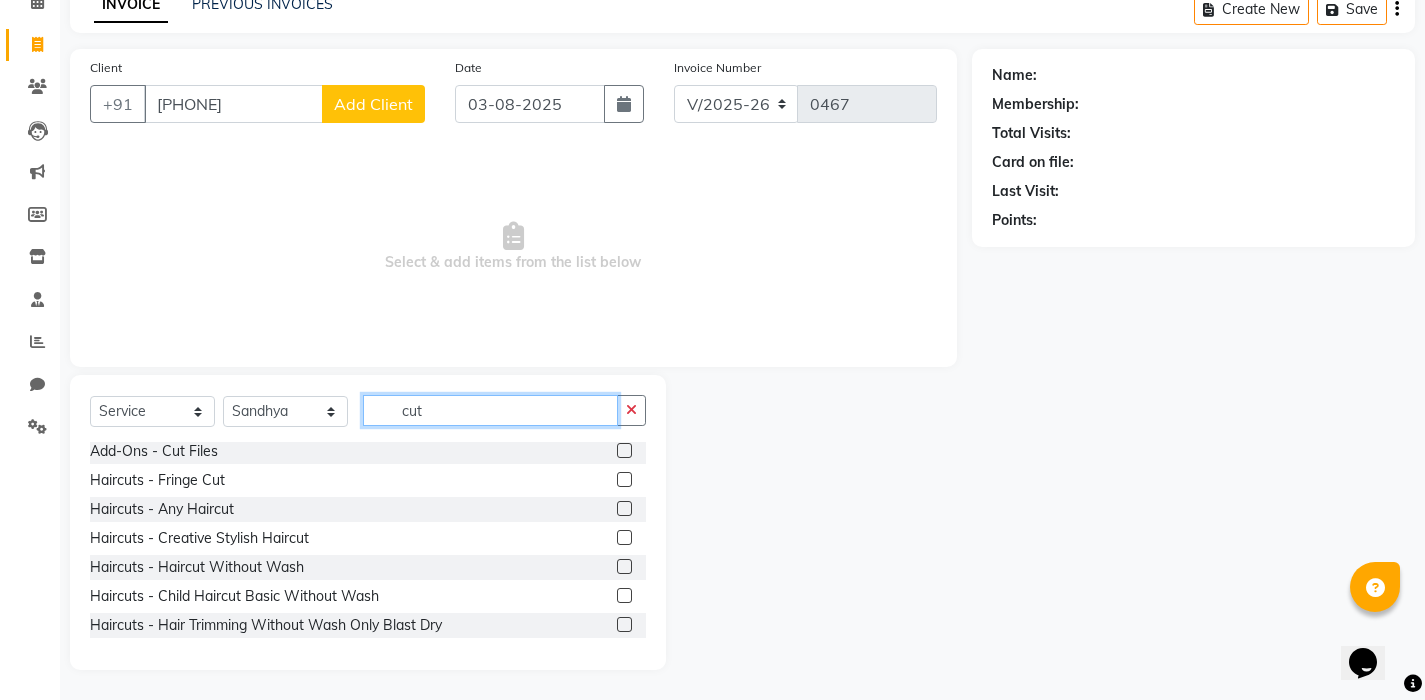 type on "cut" 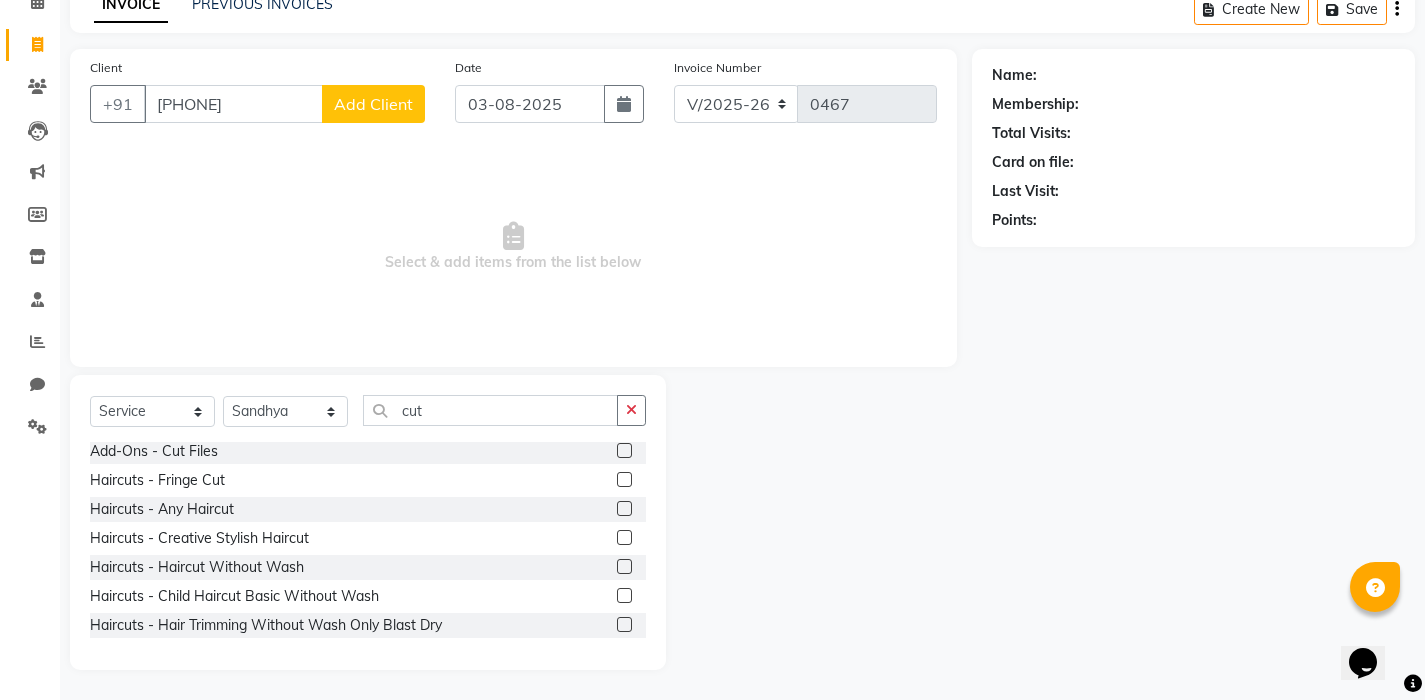click 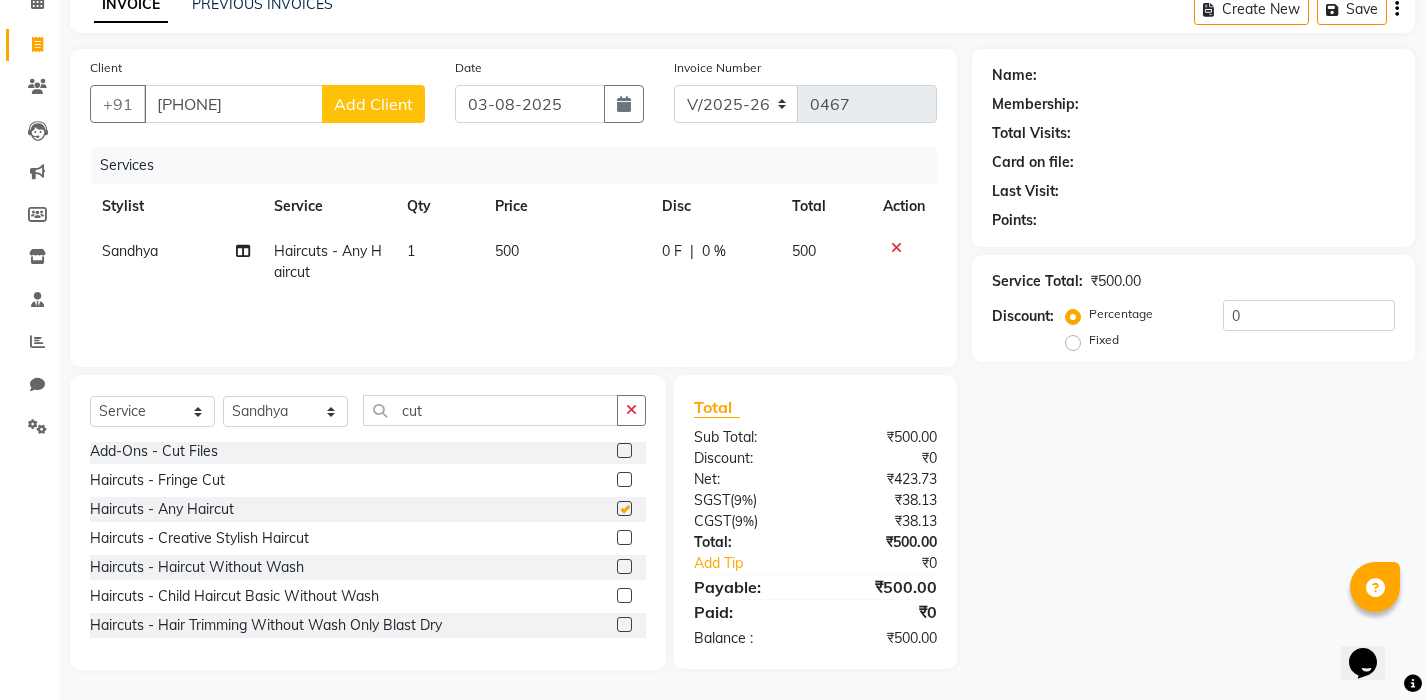 checkbox on "false" 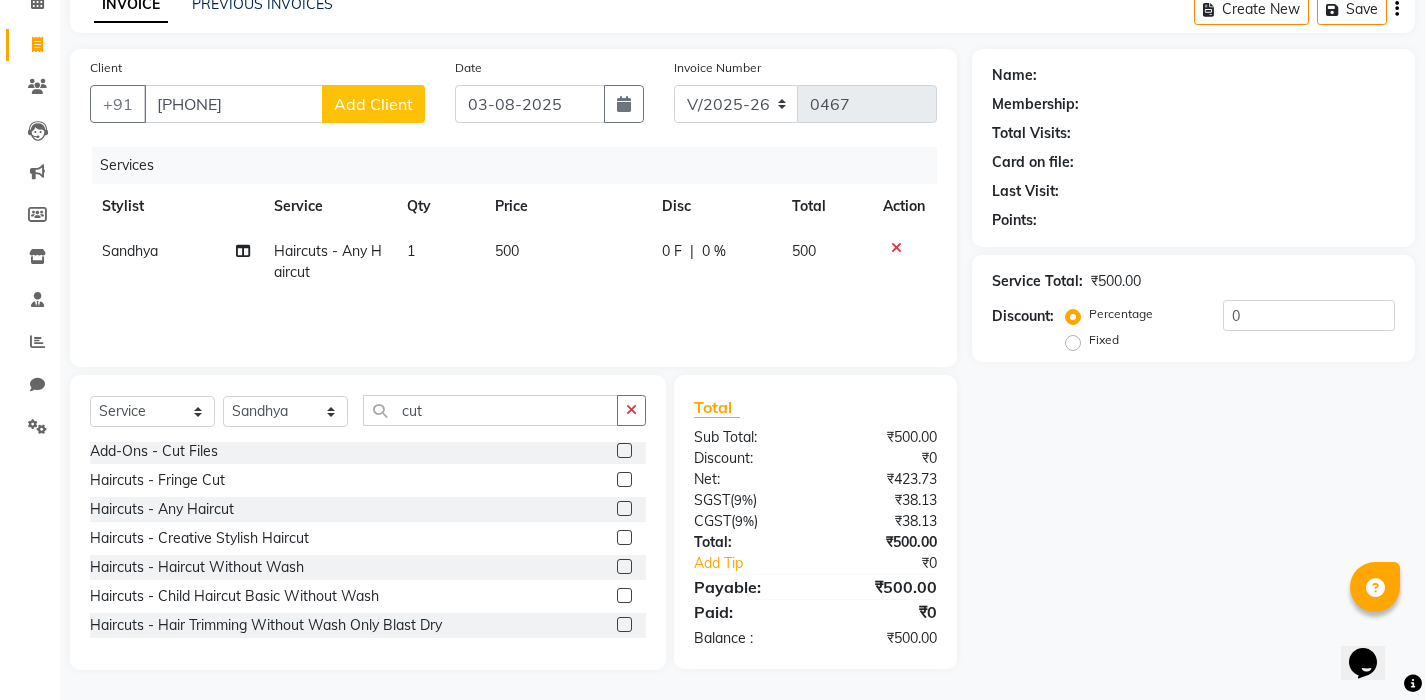 click on "500" 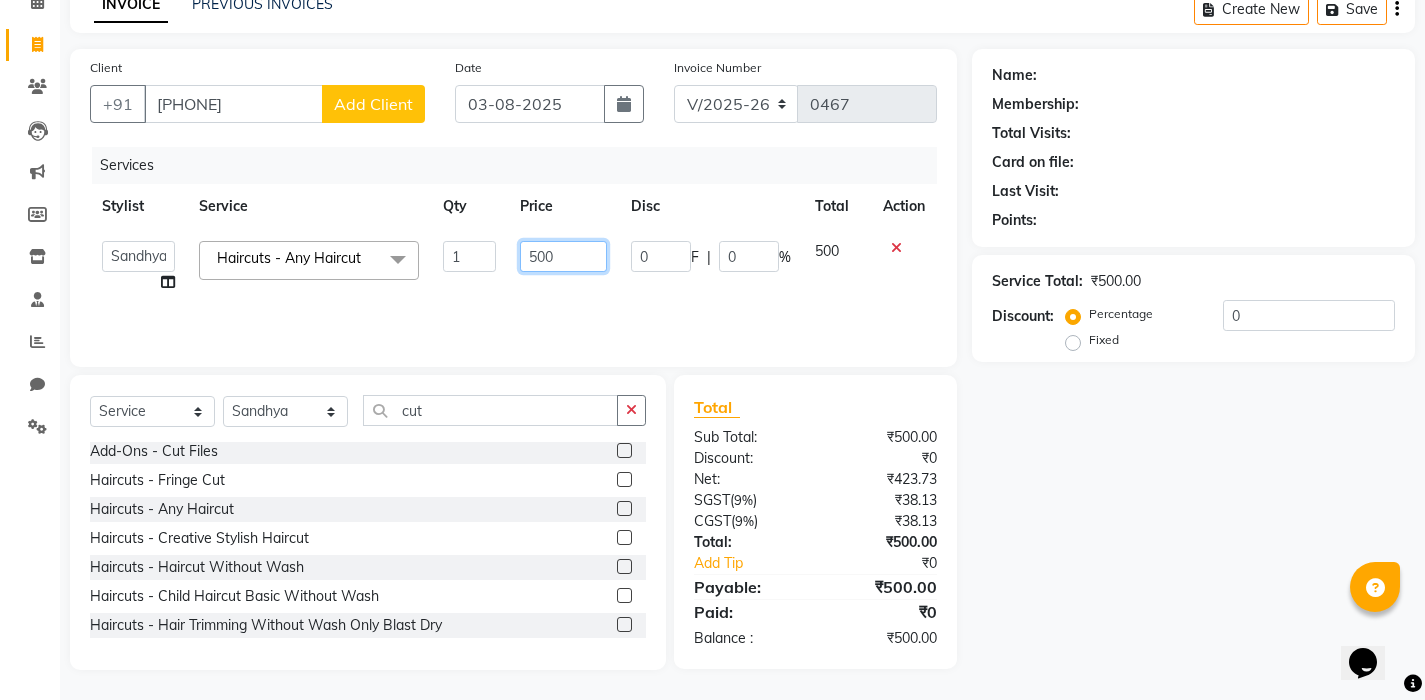 click on "500" 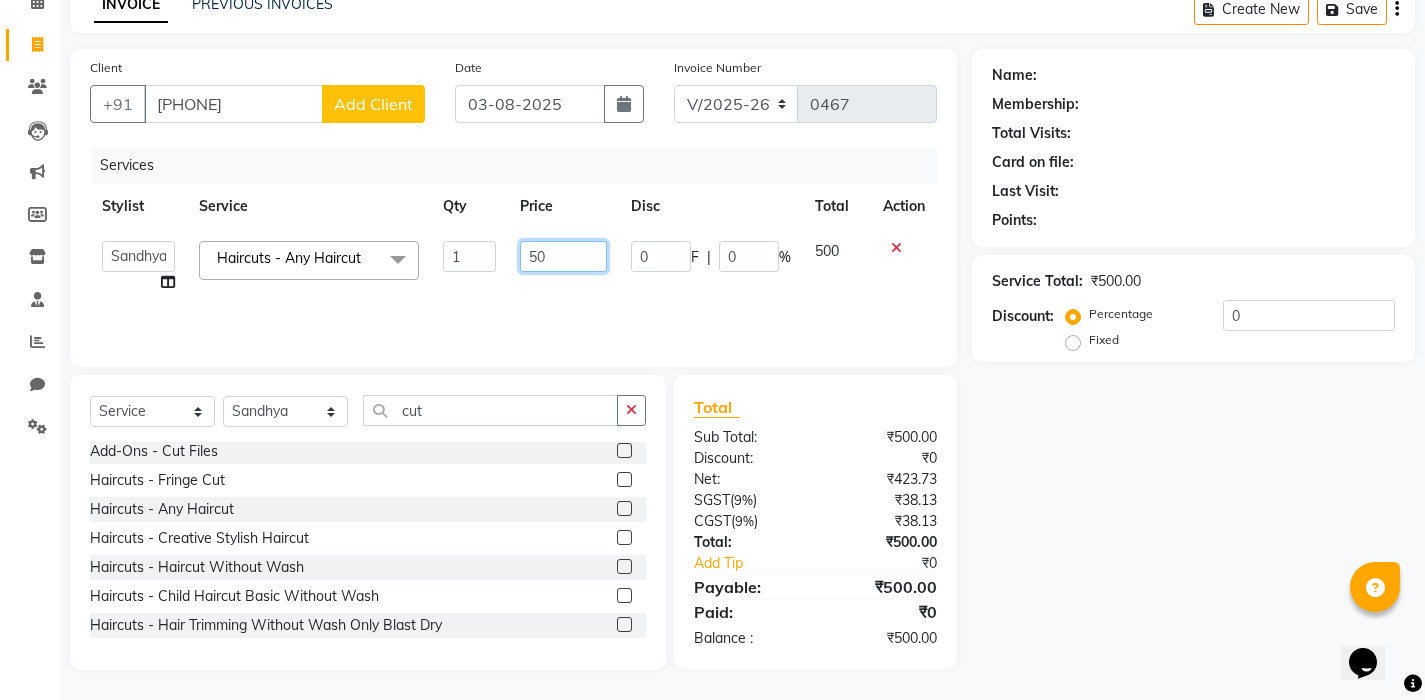 type on "5" 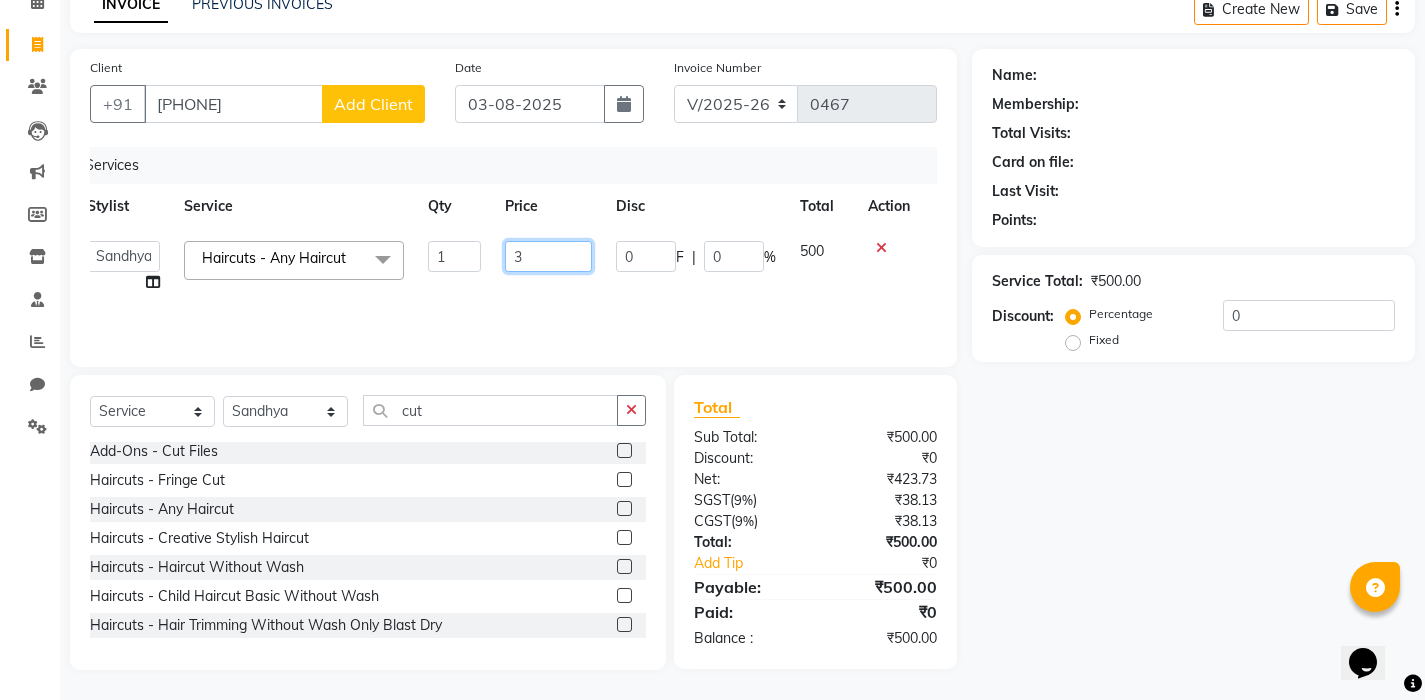 scroll, scrollTop: 0, scrollLeft: 15, axis: horizontal 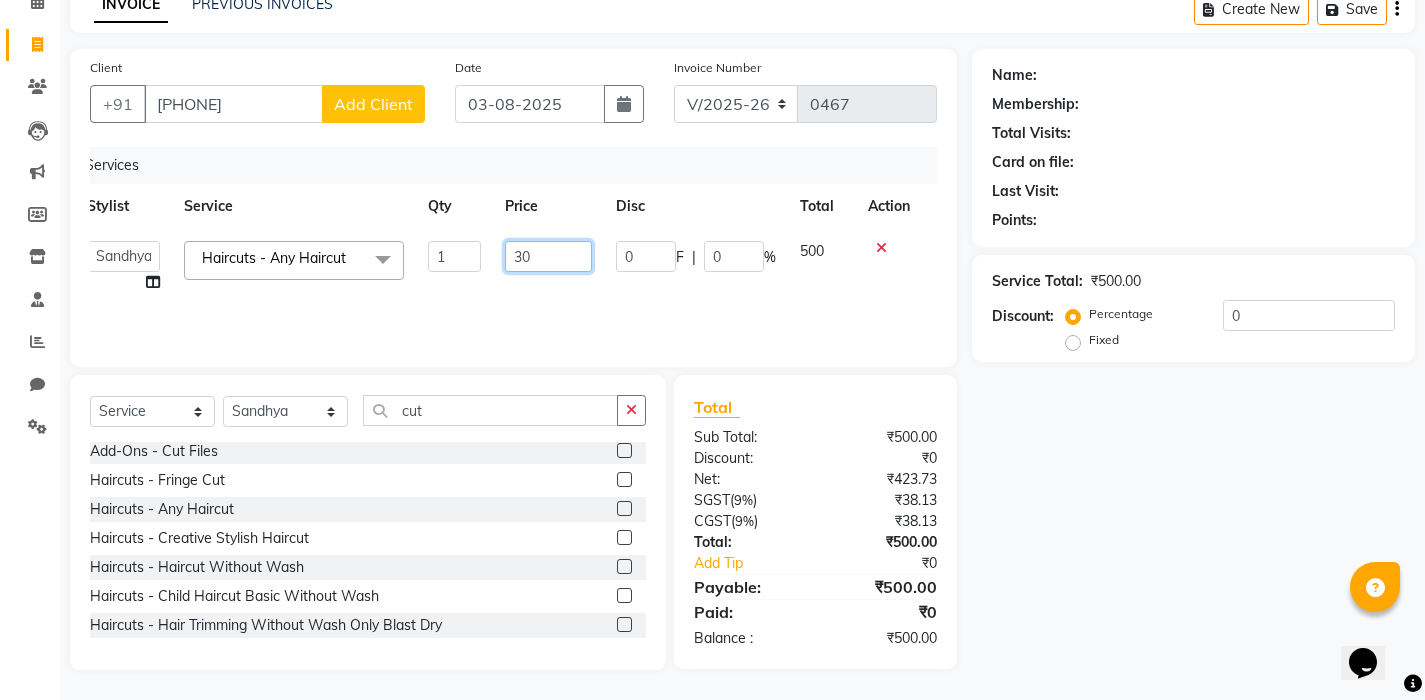 type on "300" 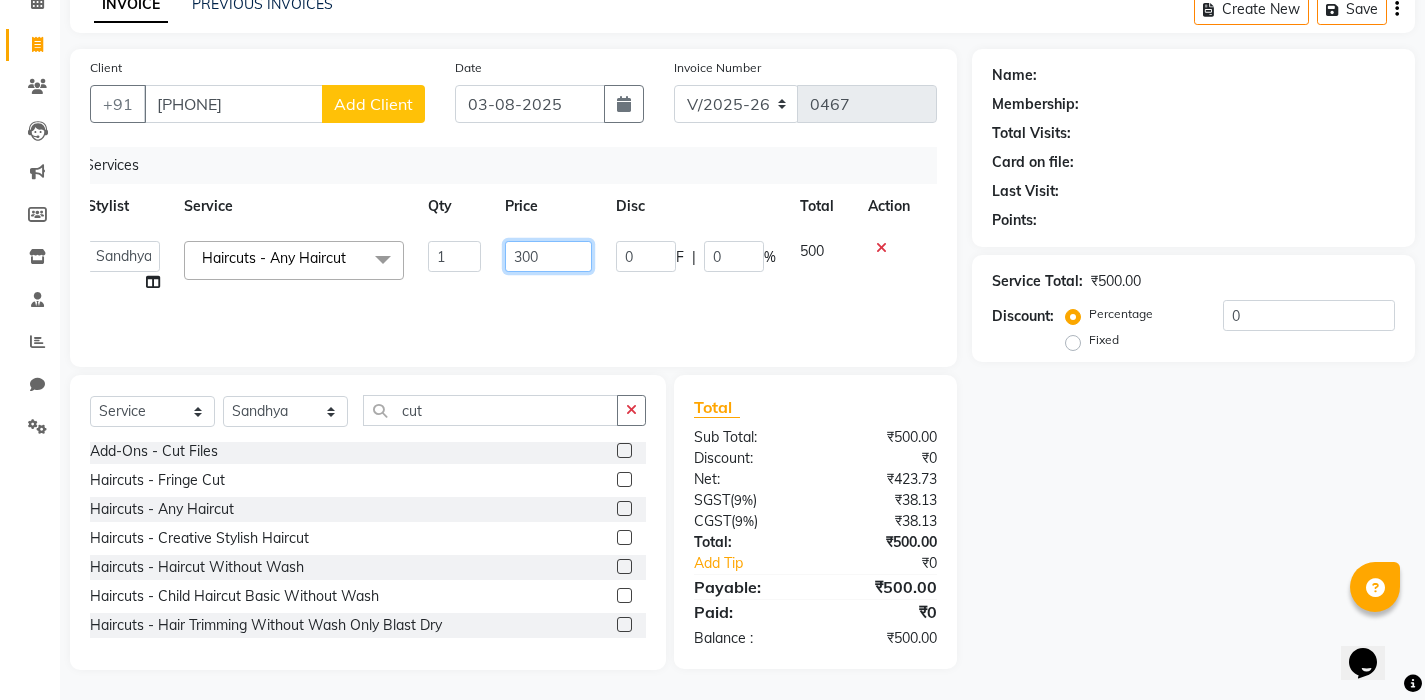 scroll, scrollTop: 101, scrollLeft: 0, axis: vertical 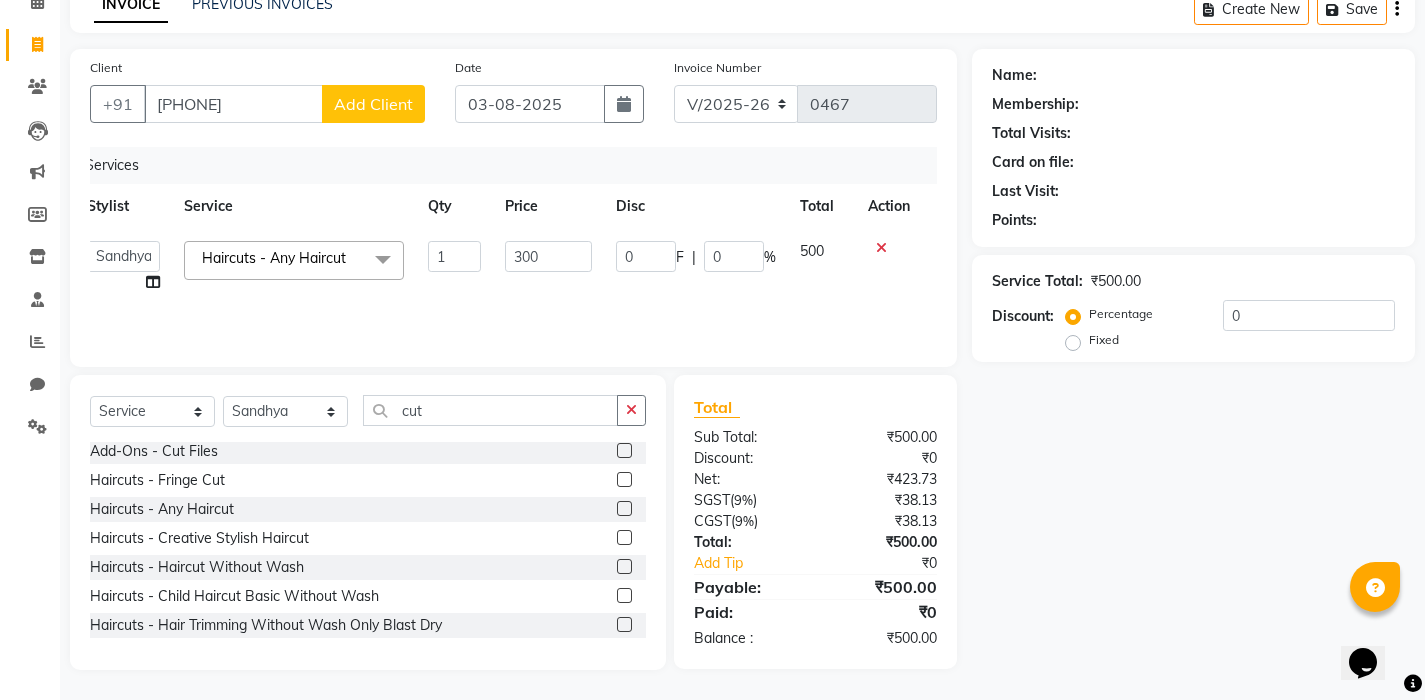click on "0 F | 0 %" 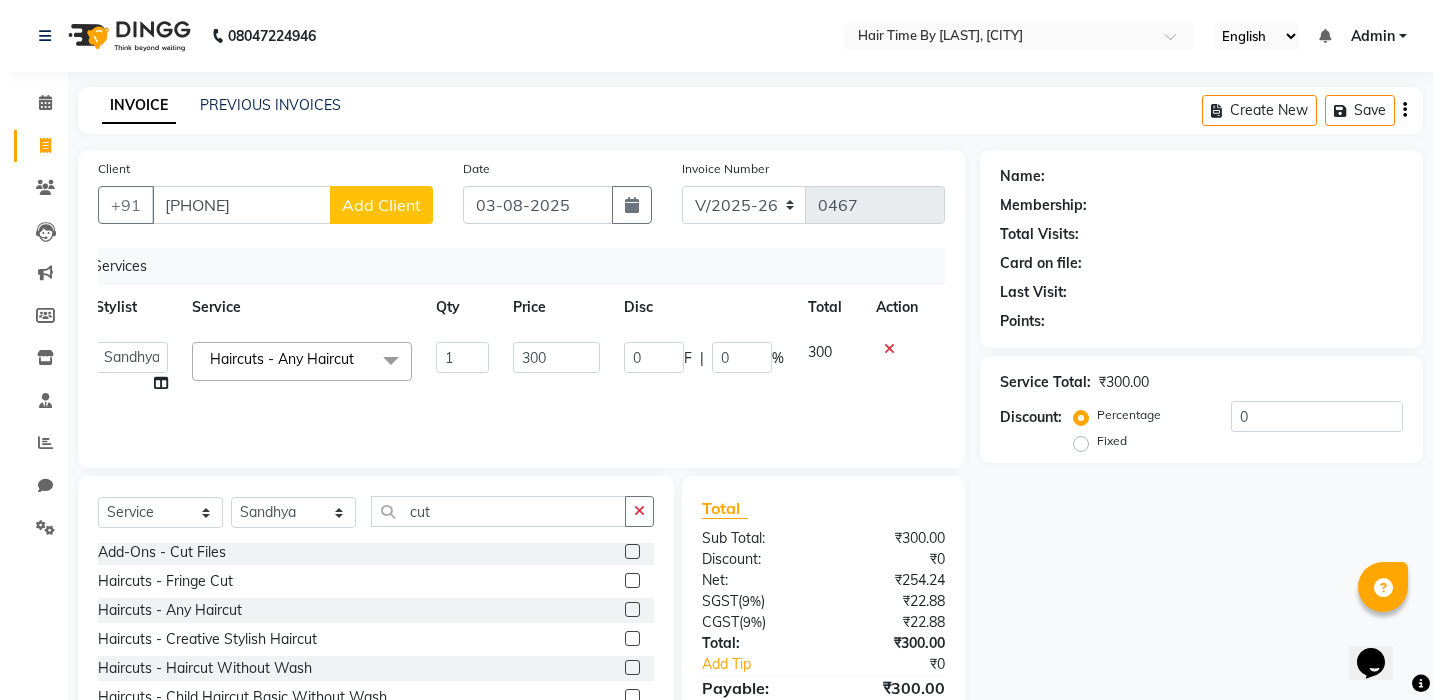 scroll, scrollTop: 0, scrollLeft: 0, axis: both 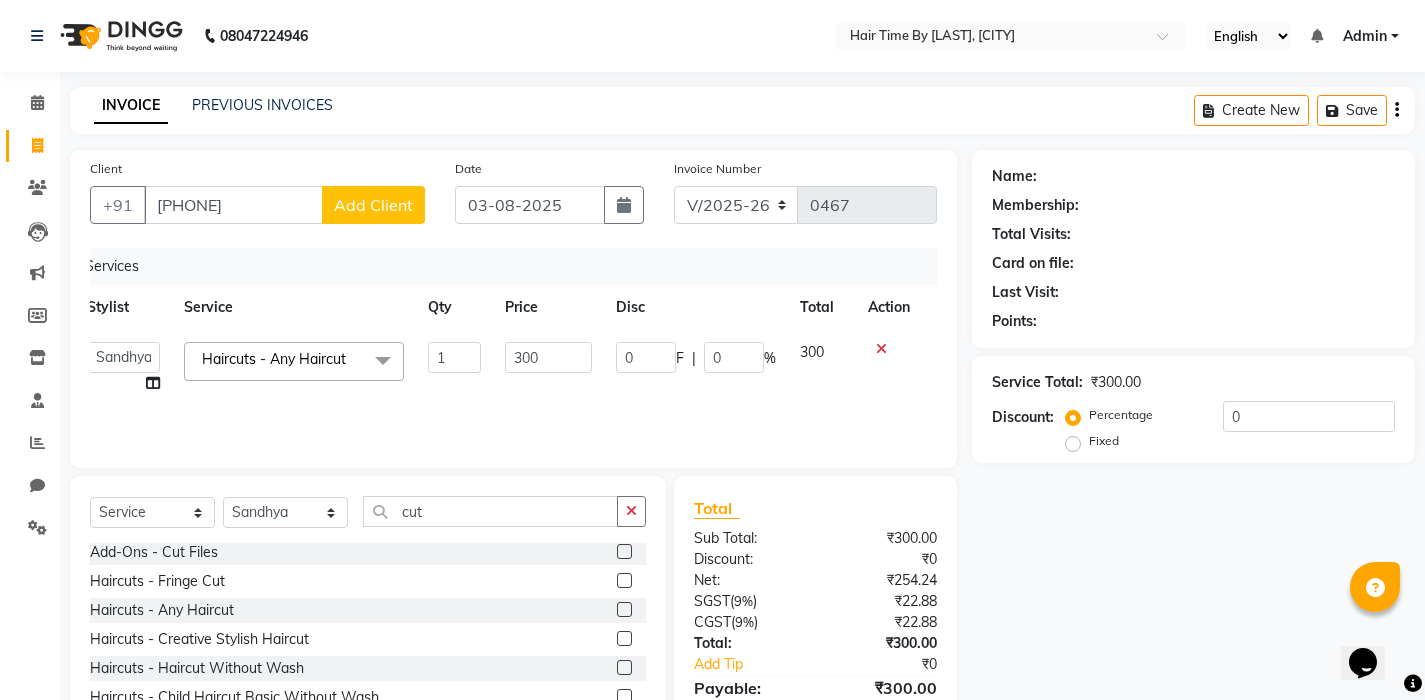 click on "Add Client" 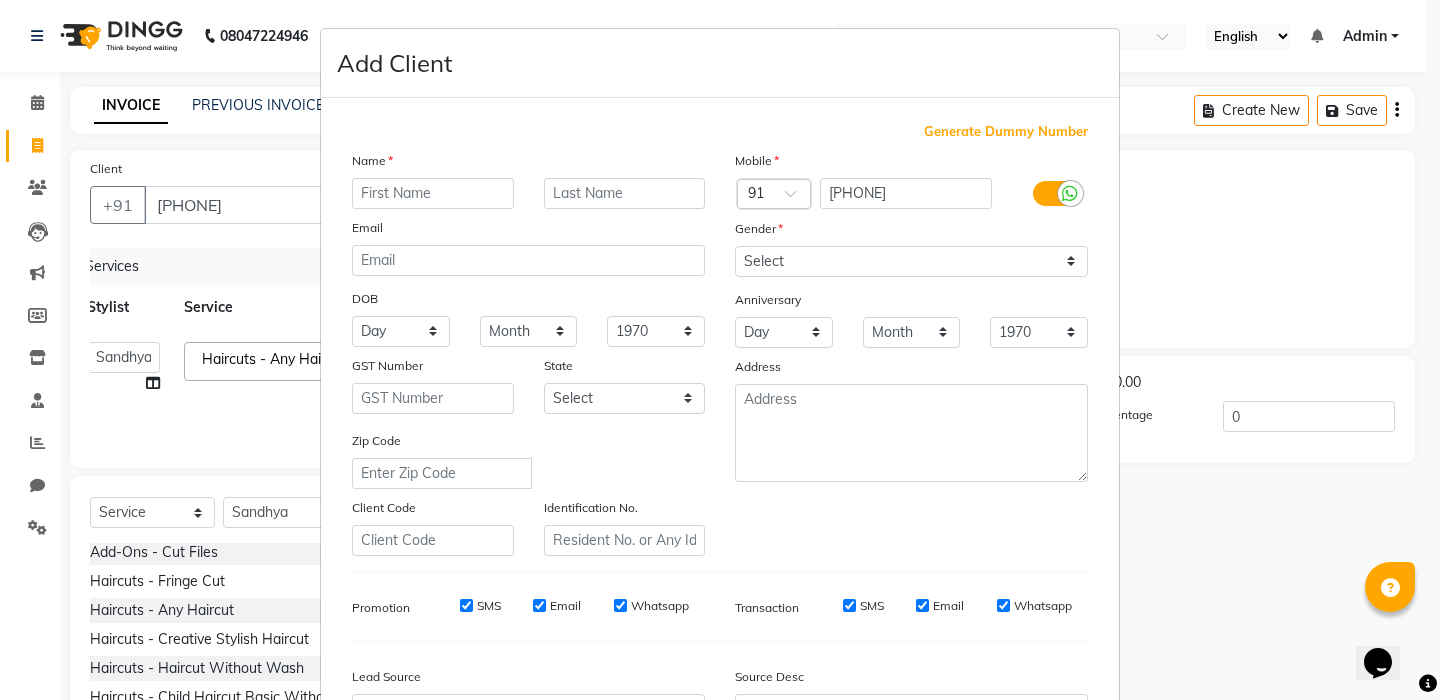 click at bounding box center [433, 193] 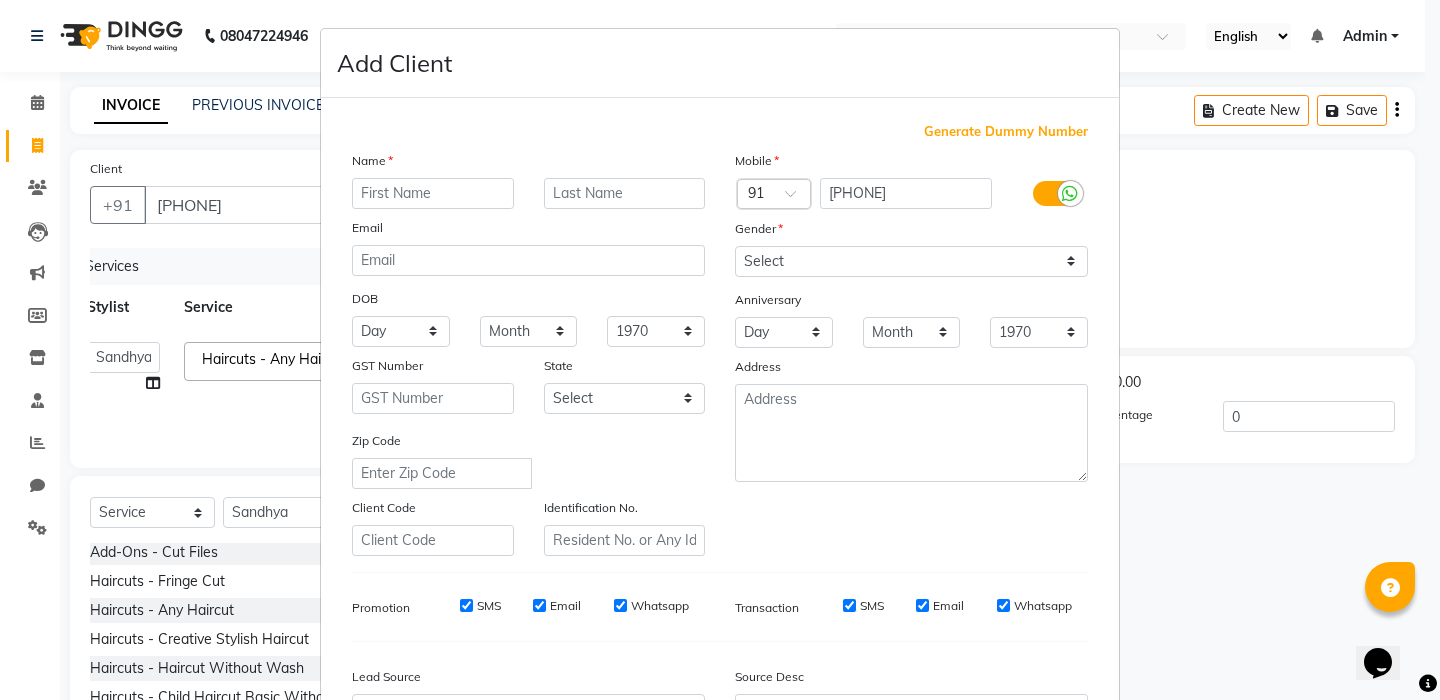 click on "Add Client Generate Dummy Number Name Email DOB Day 01 02 03 04 05 06 07 08 09 10 11 12 13 14 15 16 17 18 19 20 21 22 23 24 25 26 27 28 29 30 31 Month January February March April May June July August September October November December 1940 1941 1942 1943 1944 1945 1946 1947 1948 1949 1950 1951 1952 1953 1954 1955 1956 1957 1958 1959 1960 1961 1962 1963 1964 1965 1966 1967 1968 1969 1970 1971 1972 1973 1974 1975 1976 1977 1978 1979 1980 1981 1982 1983 1984 1985 1986 1987 1988 1989 1990 1991 1992 1993 1994 1995 1996 1997 1998 1999 2000 2001 2002 2003 2004 2005 2006 2007 2008 2009 2010 2011 2012 2013 2014 2015 2016 2017 2018 2019 2020 2021 2022 2023 2024 GST Number State Select Andaman and Nicobar Islands Andhra Pradesh Arunachal Pradesh Assam Bihar Chandigarh Chhattisgarh Dadra and Nagar Haveli Daman and Diu Delhi Goa Gujarat Haryana Himachal Pradesh Jammu and Kashmir Jharkhand Karnataka Kerala Lakshadweep Madhya Pradesh Maharashtra Manipur Meghalaya Mizoram Nagaland Odisha Pondicherry Punjab Rajasthan Sikkim" at bounding box center [720, 350] 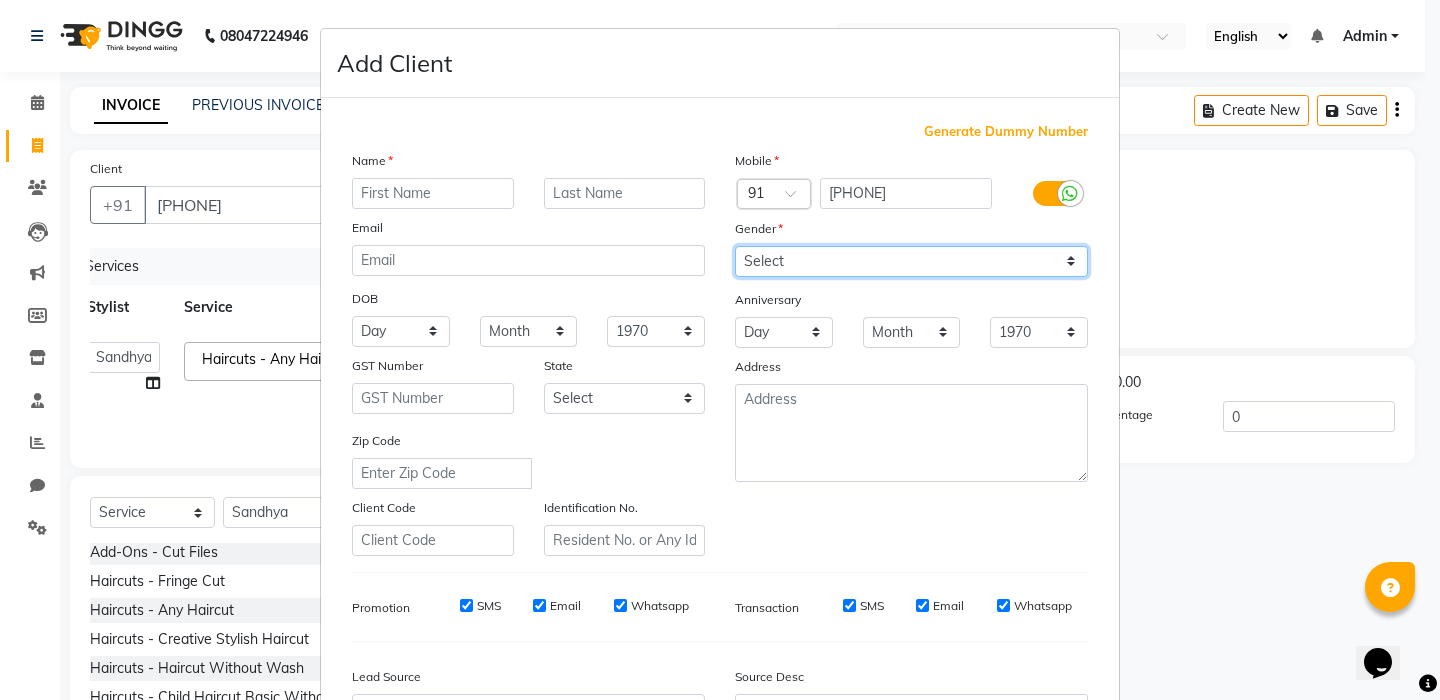 select on "female" 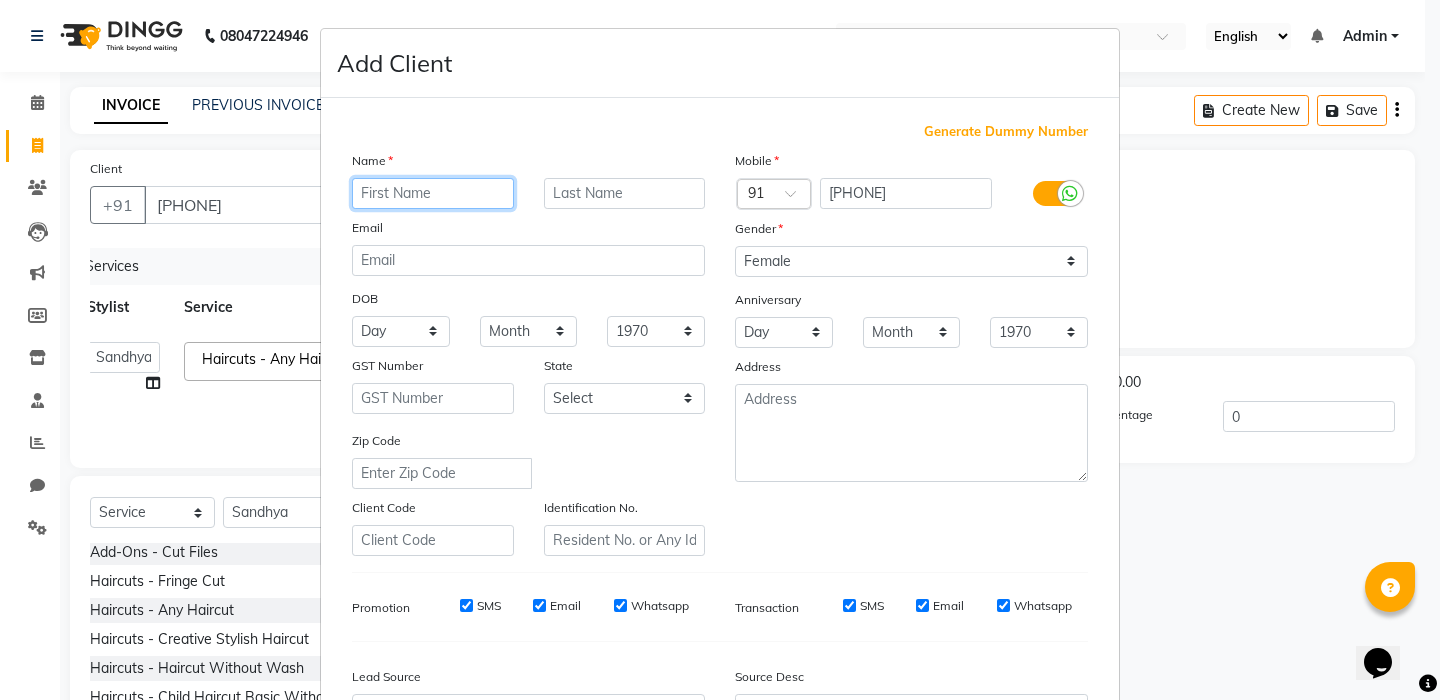click at bounding box center (433, 193) 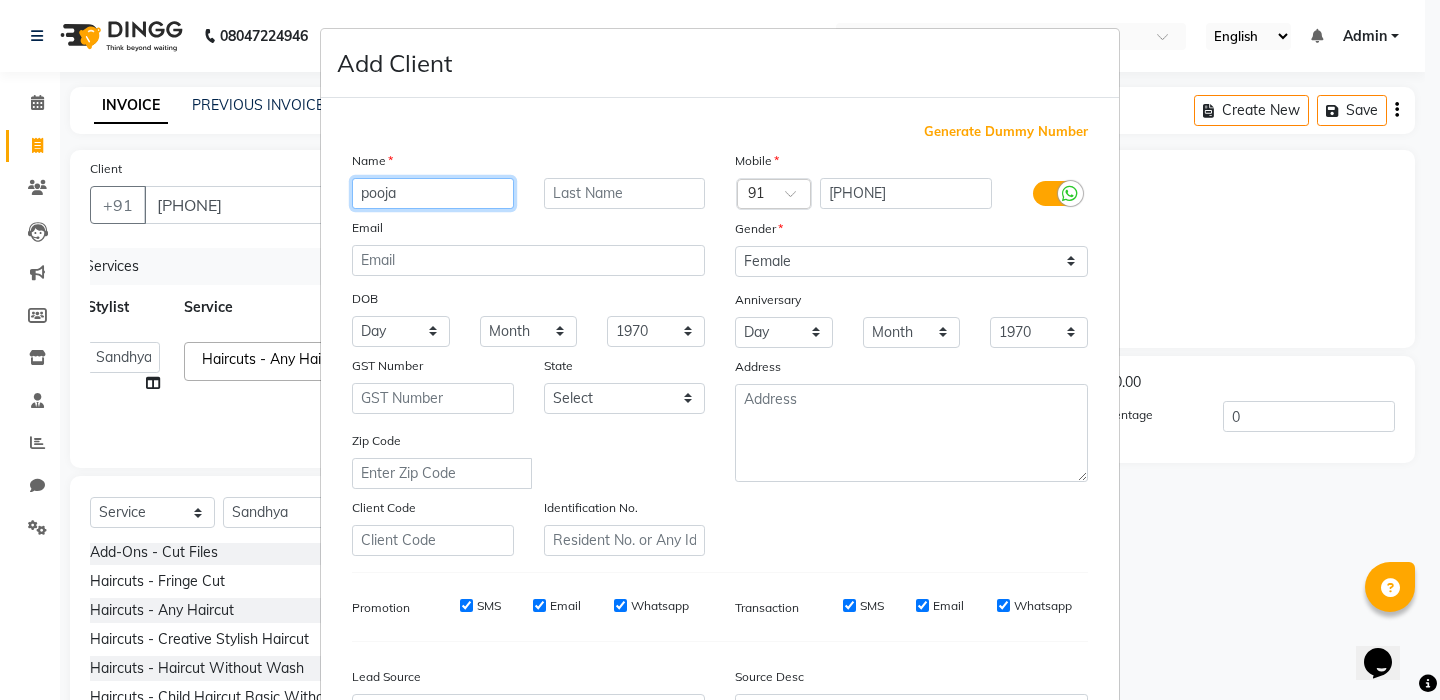 type on "pooja" 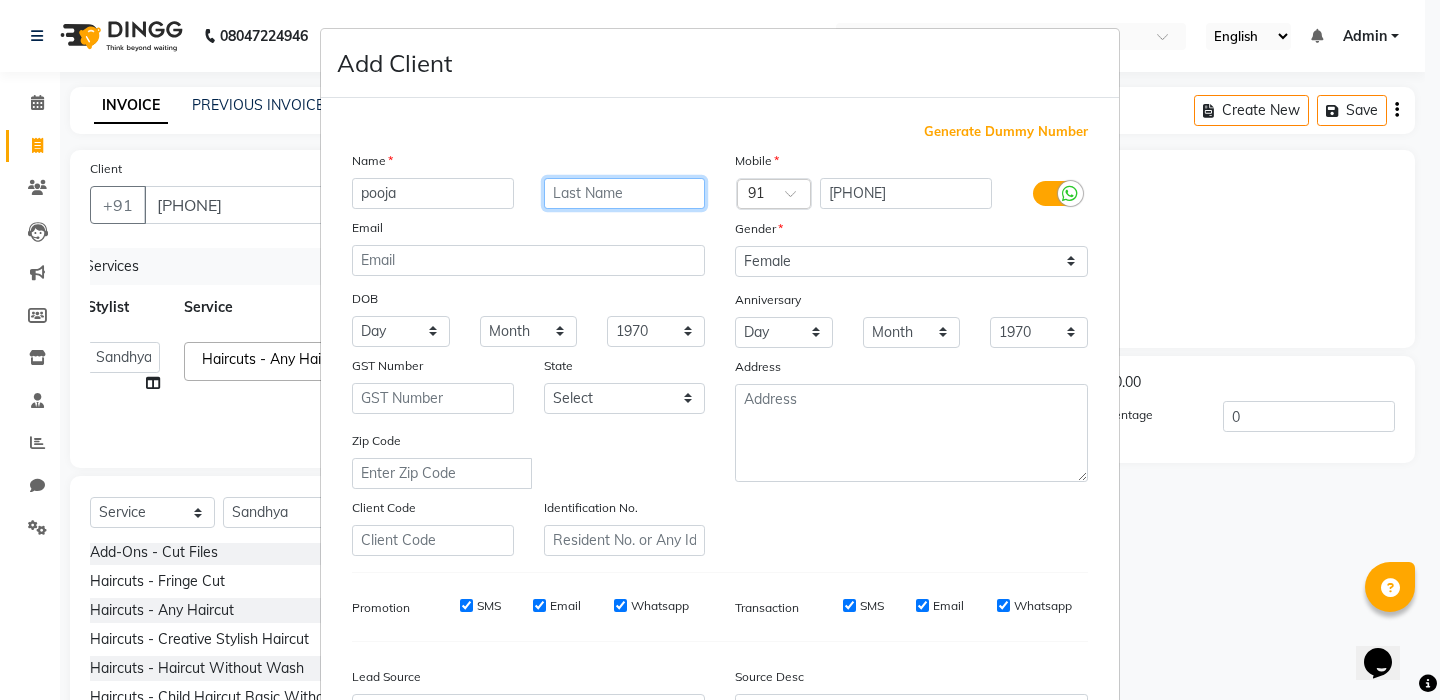 click at bounding box center (625, 193) 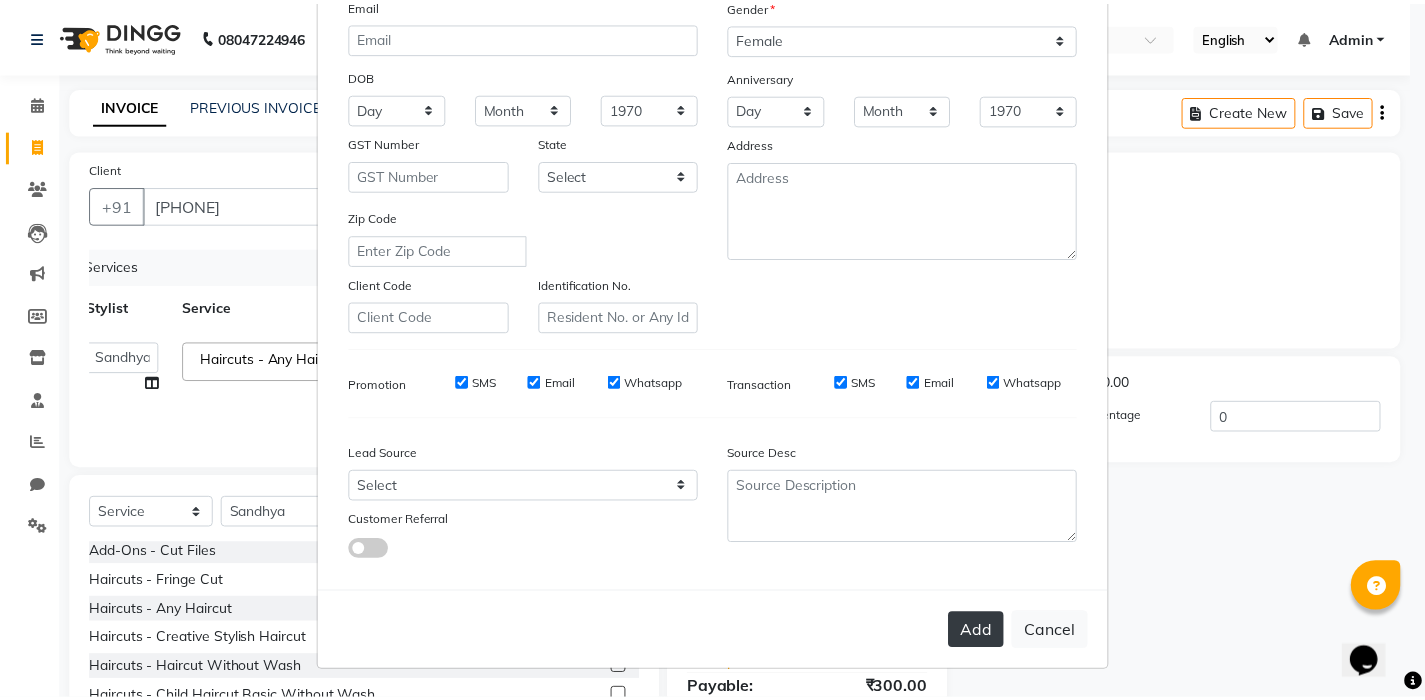 scroll, scrollTop: 222, scrollLeft: 0, axis: vertical 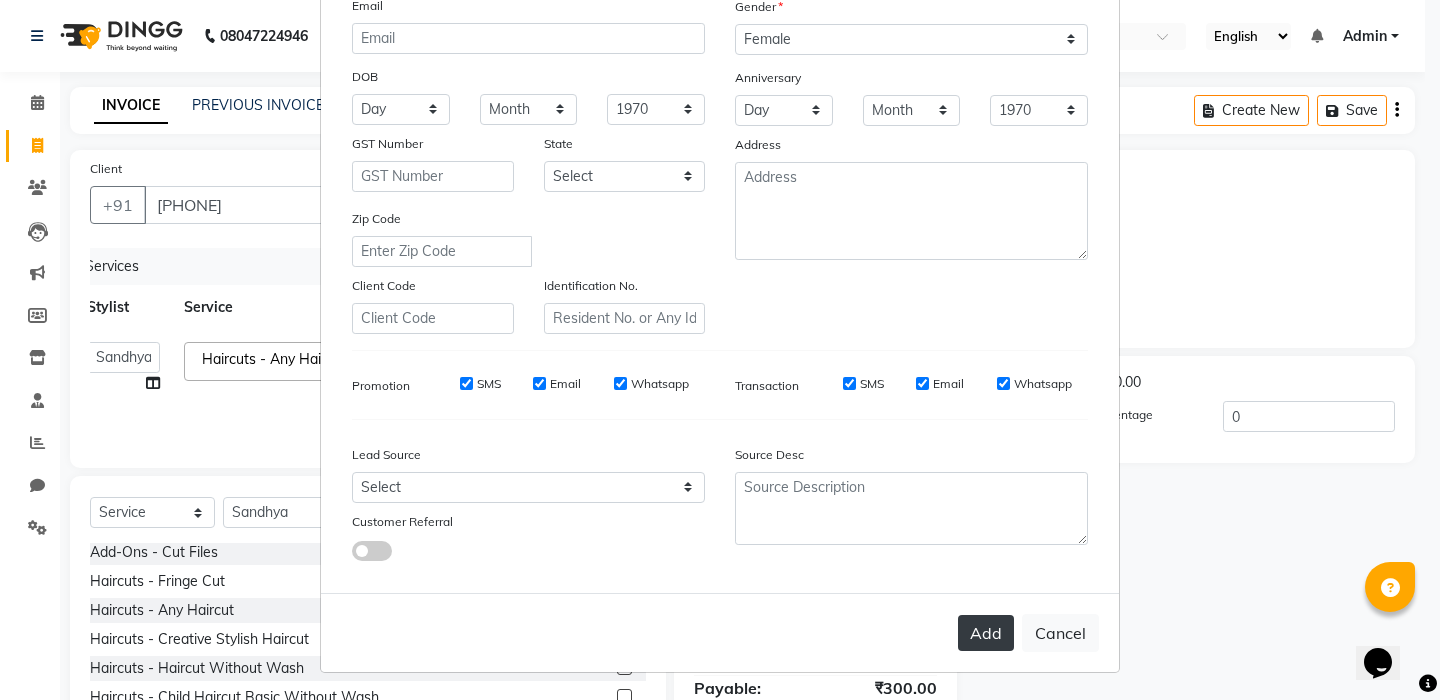 type on "[LAST]" 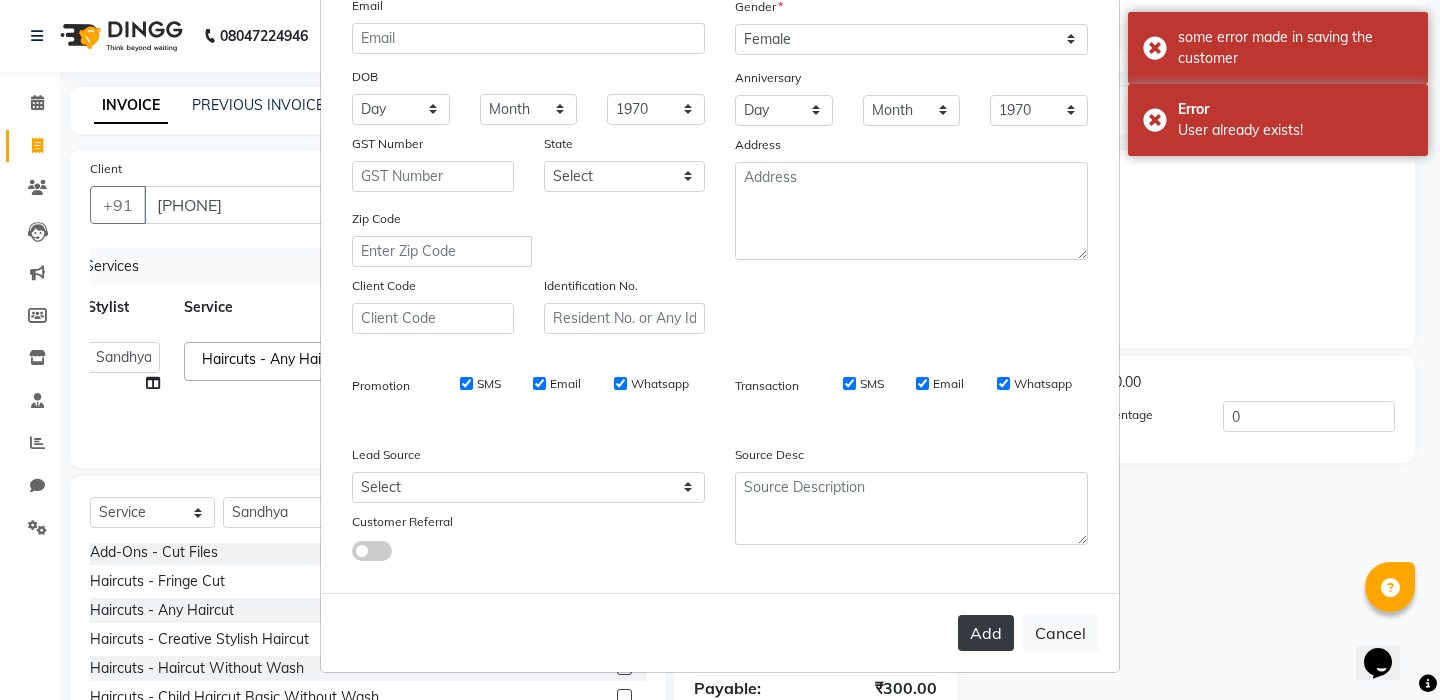click on "Add" at bounding box center (986, 633) 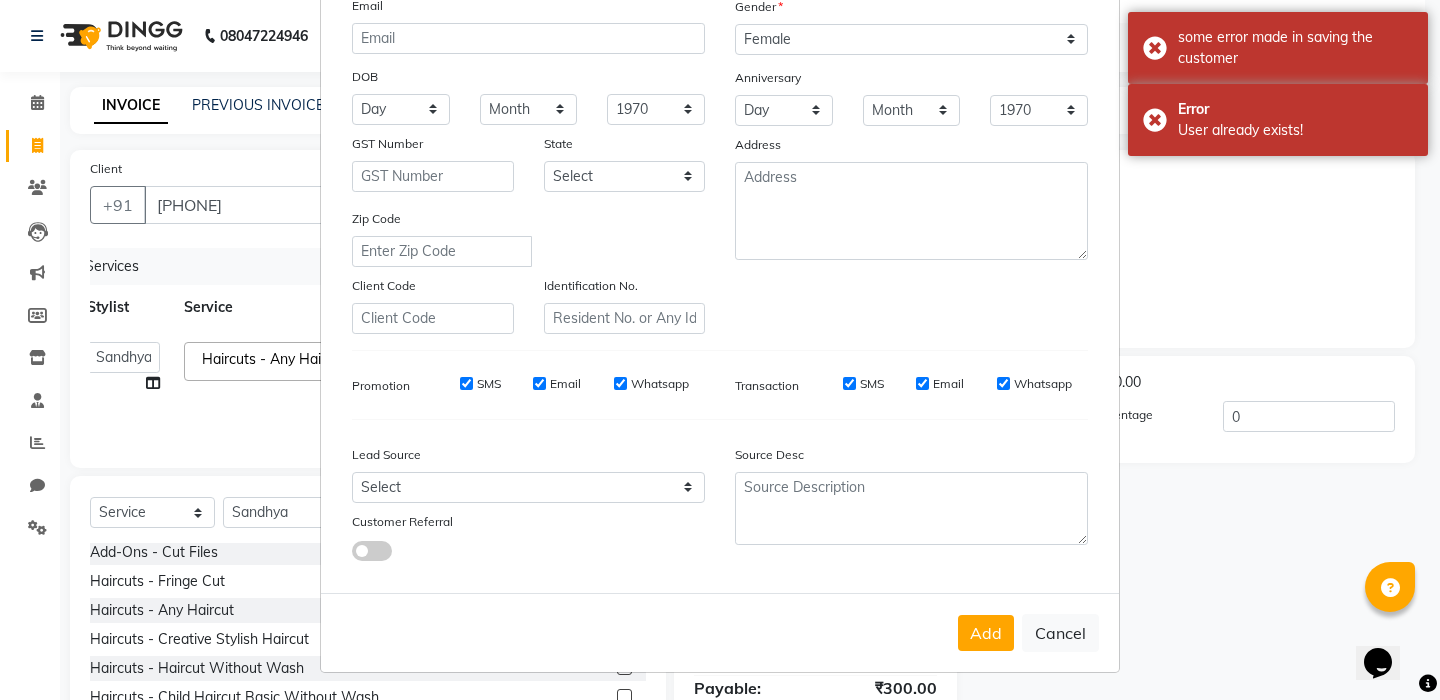 click on "Add Client Generate Dummy Number Name [FIRST] [LAST] Email DOB Day 01 02 03 04 05 06 07 08 09 10 11 12 13 14 15 16 17 18 19 20 21 22 23 24 25 26 27 28 29 30 31 Month January February March April May June July August September October November December 1940 1941 1942 1943 1944 1945 1946 1947 1948 1949 1950 1951 1952 1953 1954 1955 1956 1957 1958 1959 1960 1961 1962 1963 1964 1965 1966 1967 1968 1969 1970 1971 1972 1973 1974 1975 1976 1977 1978 1979 1980 1981 1982 1983 1984 1985 1986 1987 1988 1989 1990 1991 1992 1993 1994 1995 1996 1997 1998 1999 2000 2001 2002 2003 2004 2005 2006 2007 2008 2009 2010 2011 2012 2013 2014 2015 2016 2017 2018 2019 2020 2021 2022 2023 2024 GST Number State Select Andaman and Nicobar Islands Andhra Pradesh Arunachal Pradesh Assam Bihar Chandigarh Chhattisgarh Dadra and Nagar Haveli Daman and Diu Delhi Goa Gujarat Haryana Himachal Pradesh Jammu and Kashmir Jharkhand Karnataka Kerala Lakshadweep Madhya Pradesh Maharashtra Manipur Meghalaya Mizoram Nagaland Odisha Pondicherry Punjab" at bounding box center (720, 350) 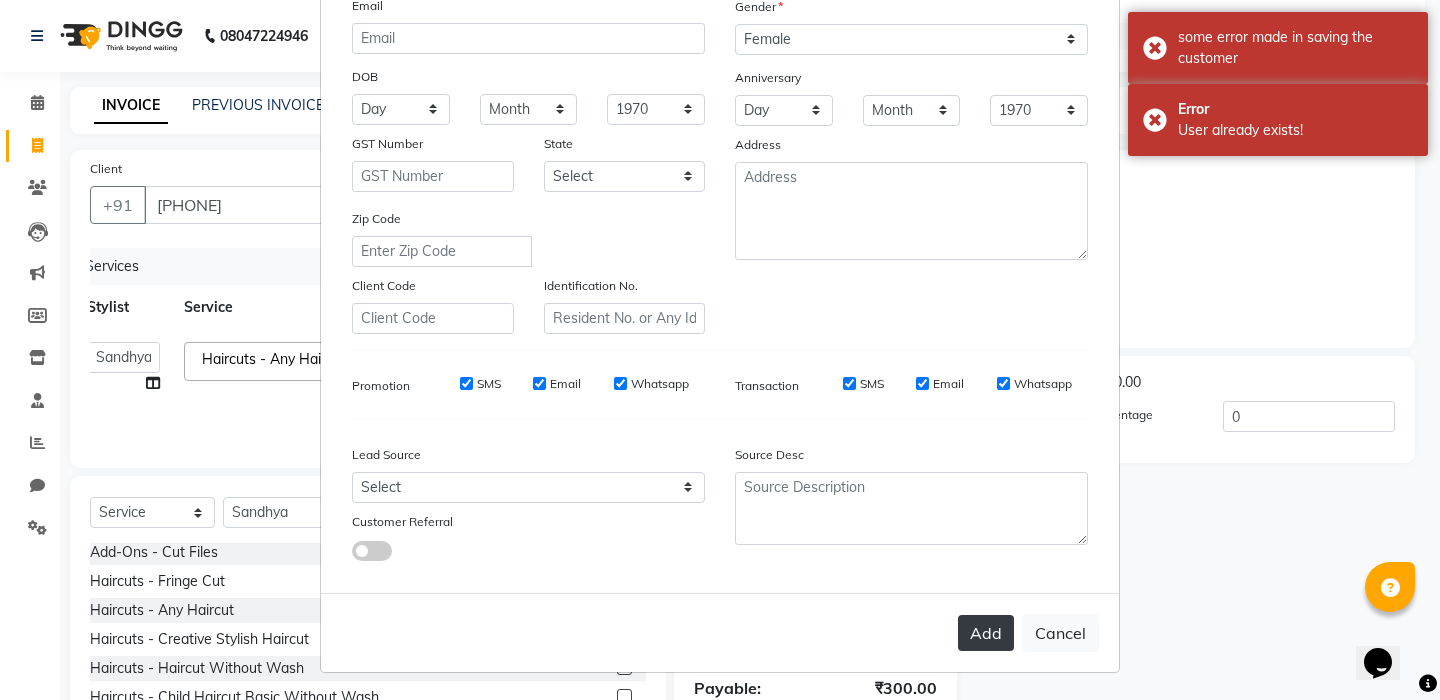 click on "Add" at bounding box center (986, 633) 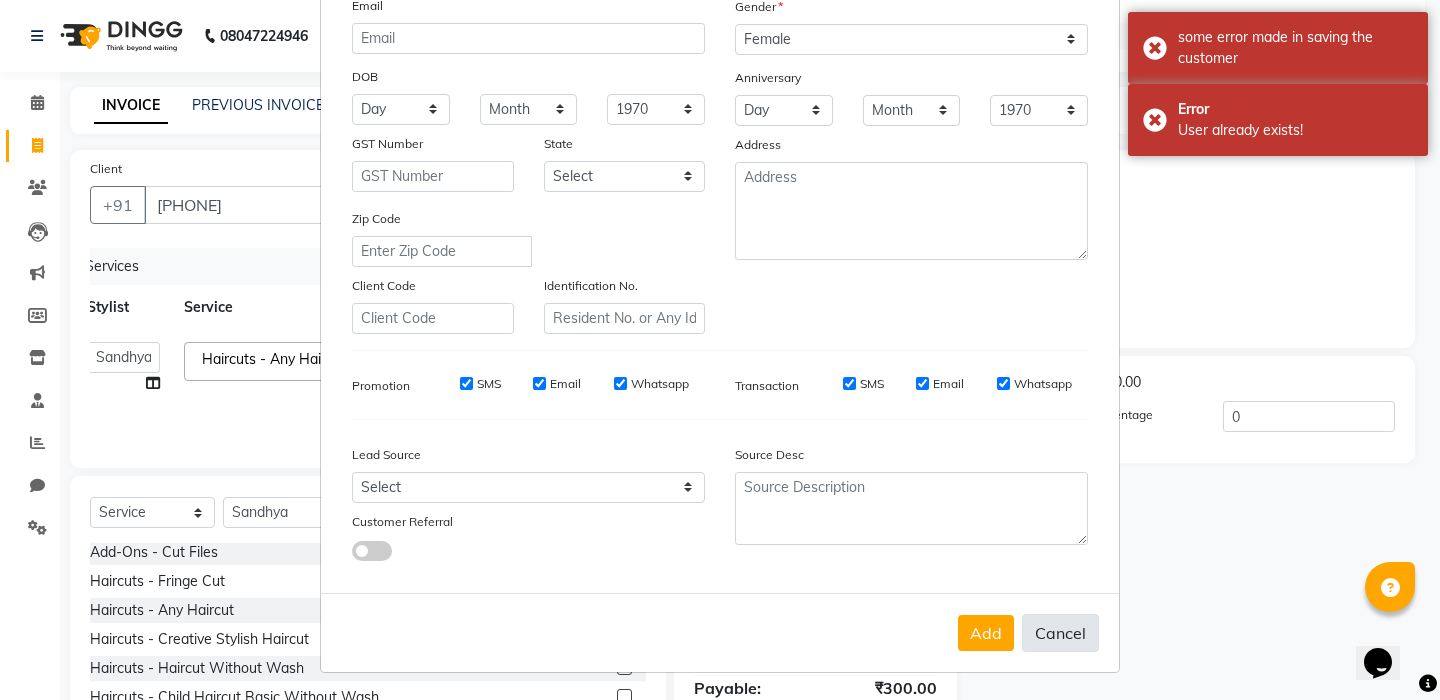 click on "Cancel" at bounding box center (1060, 633) 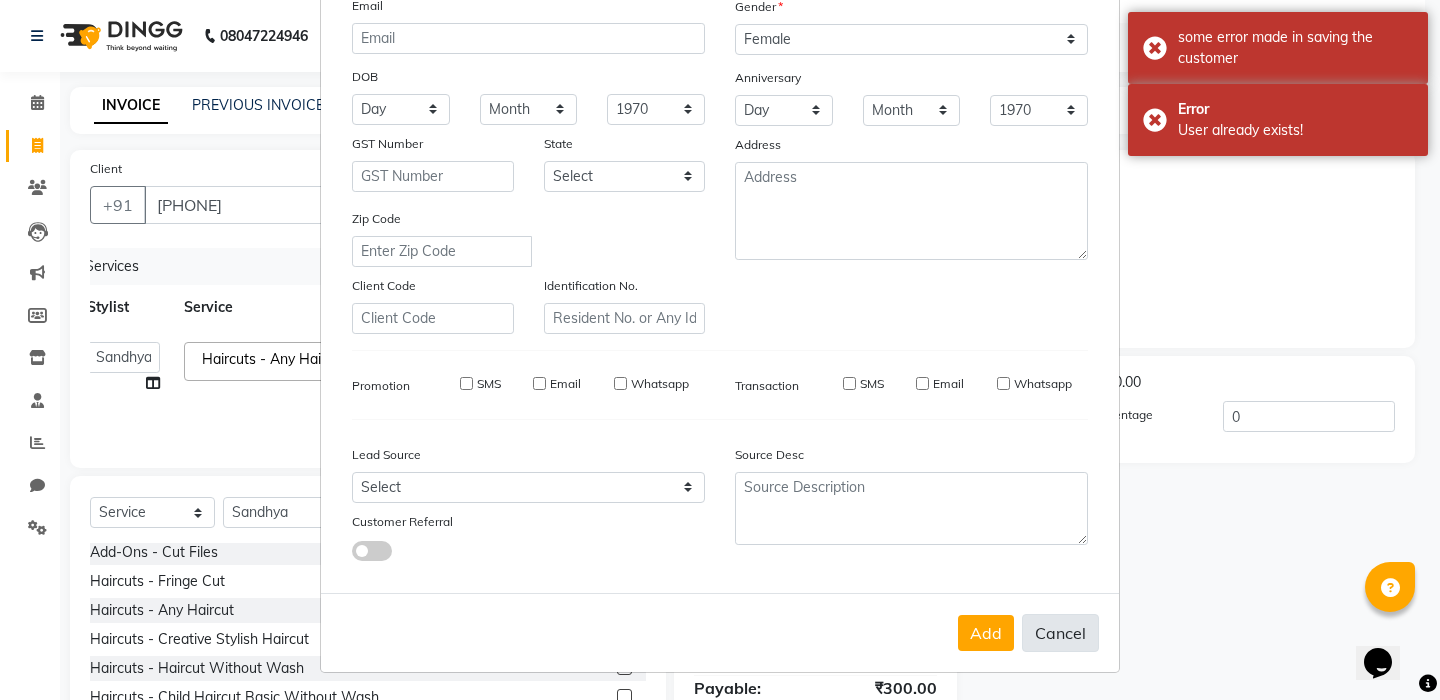 type 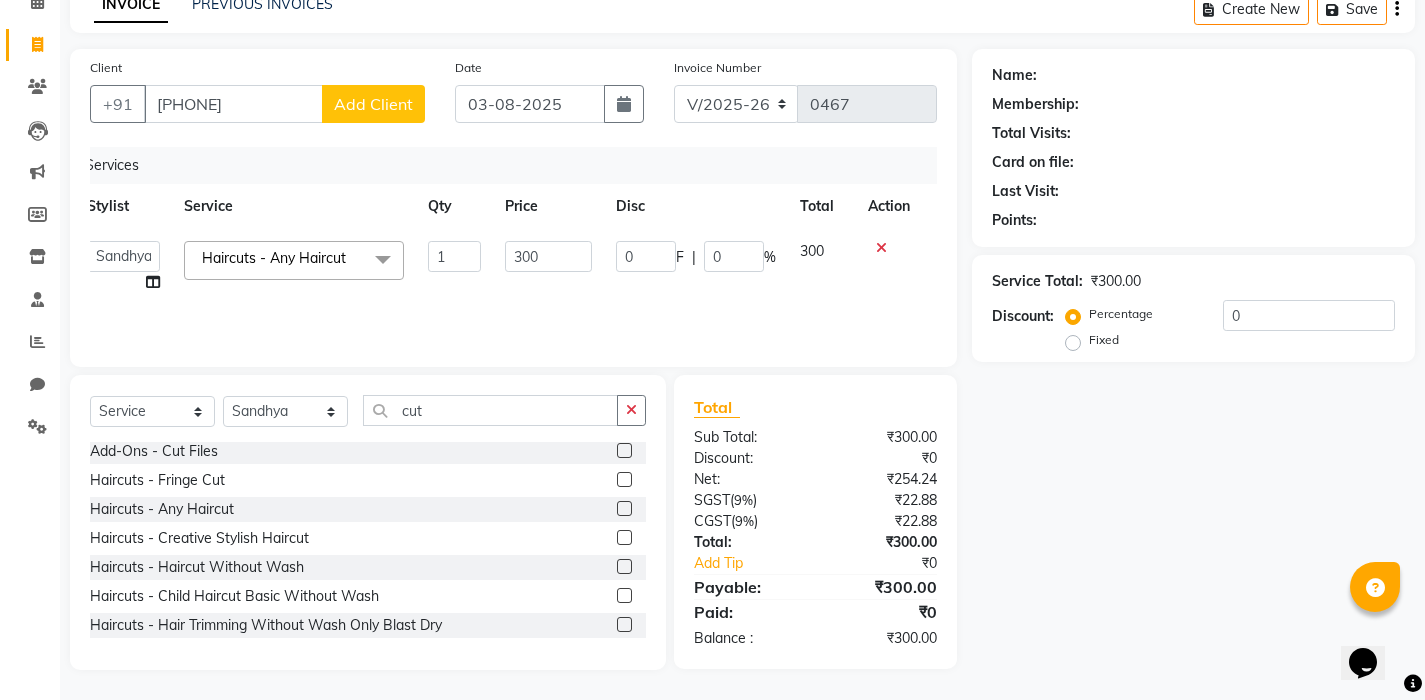 scroll, scrollTop: 101, scrollLeft: 0, axis: vertical 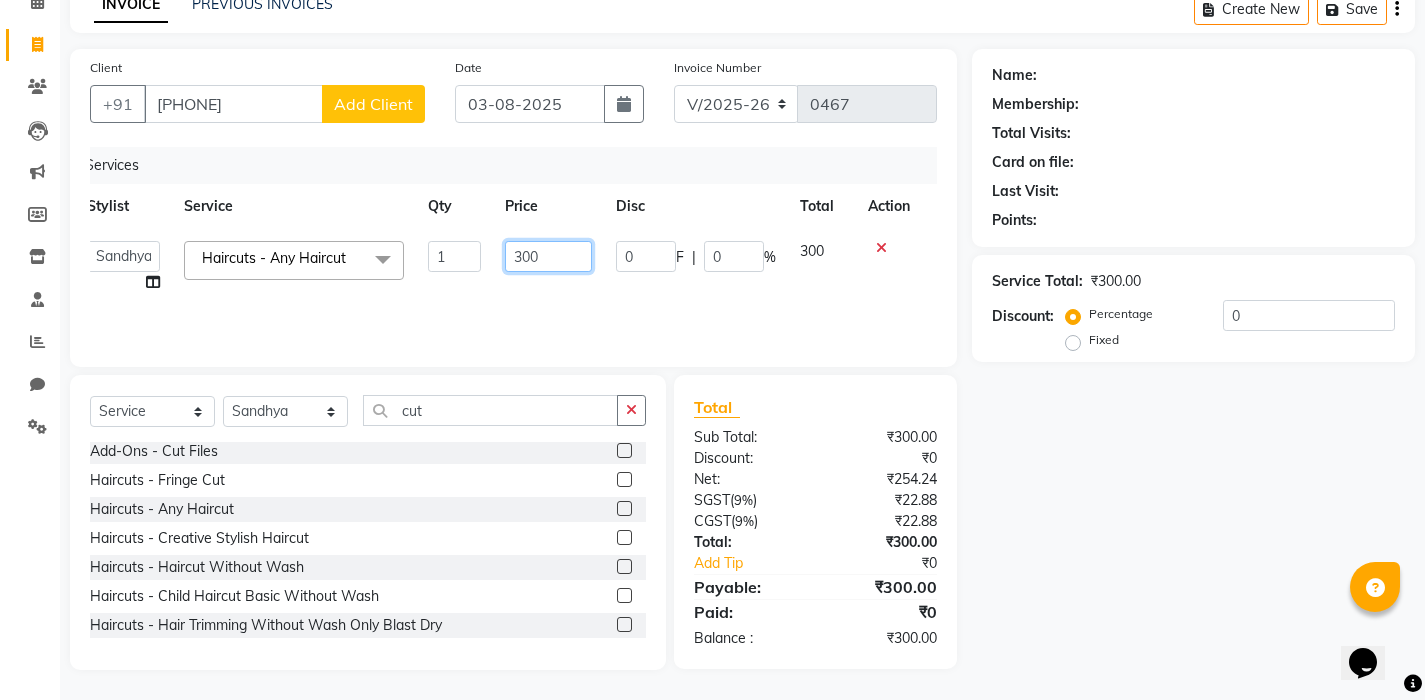 click on "300" 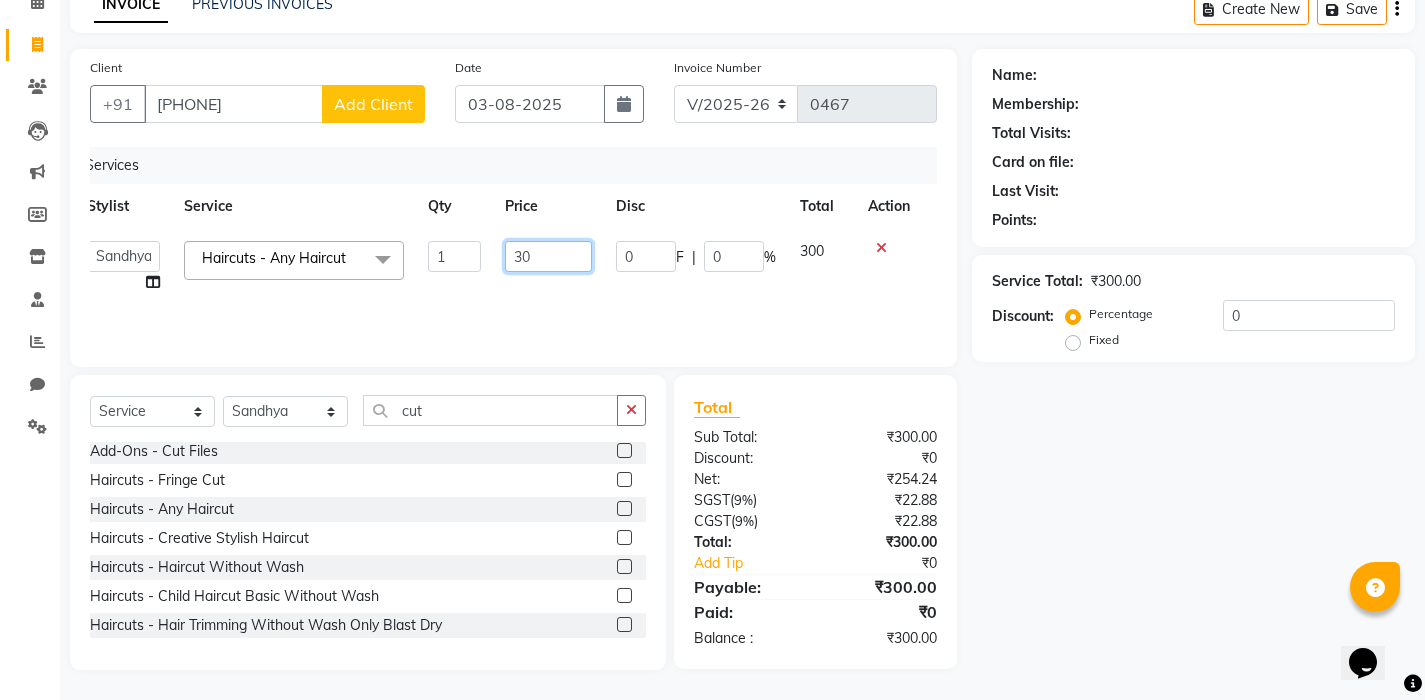 type on "3" 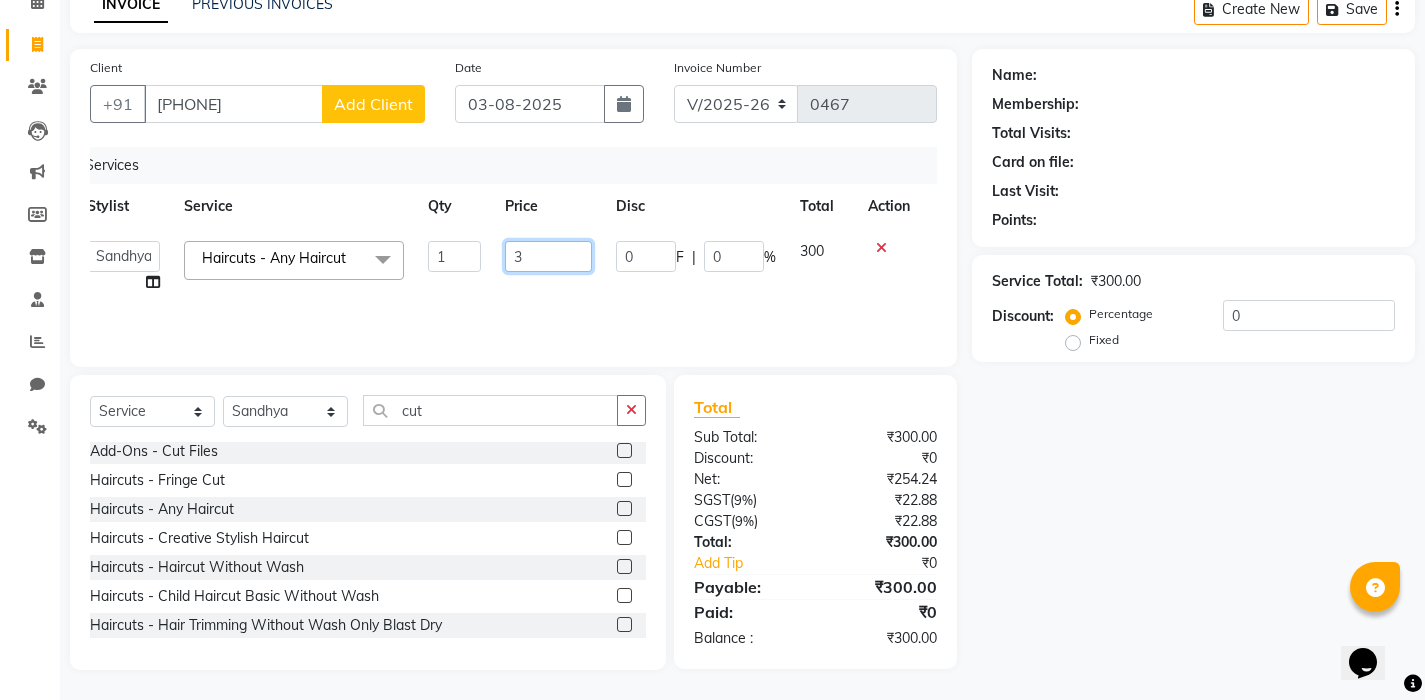type 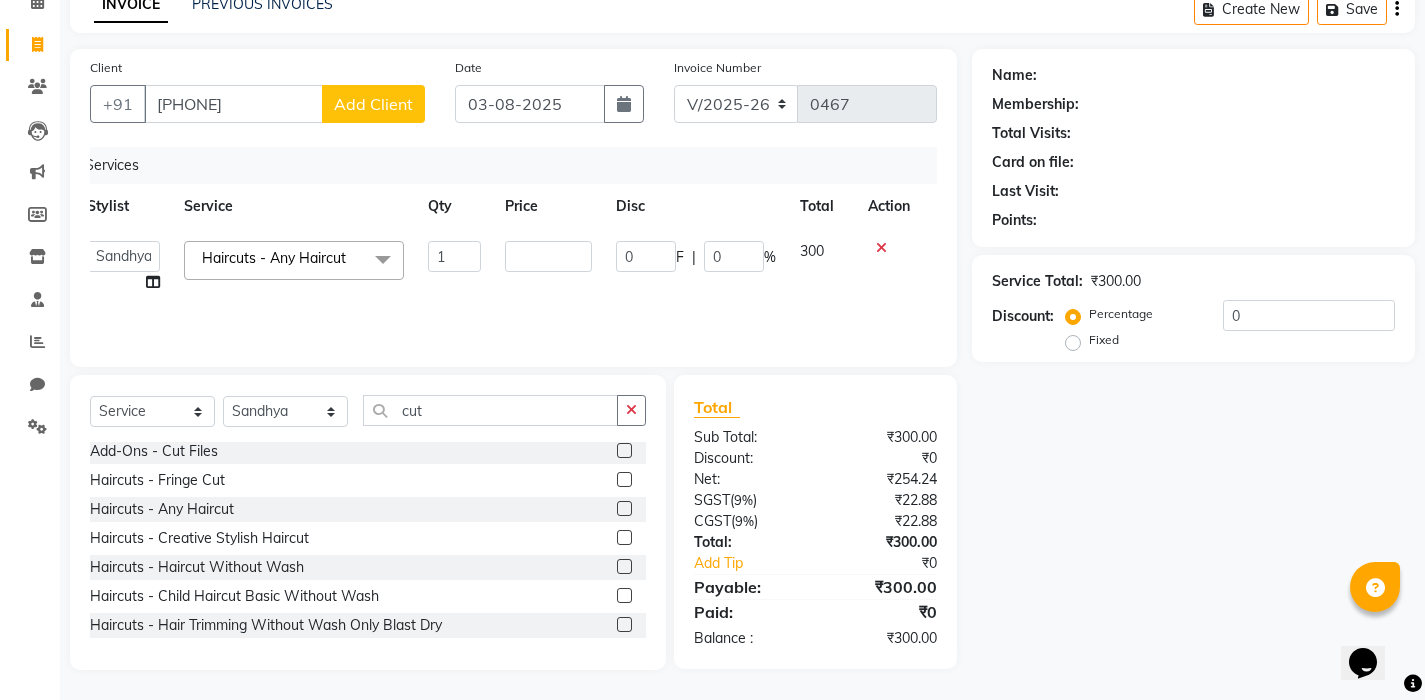 click 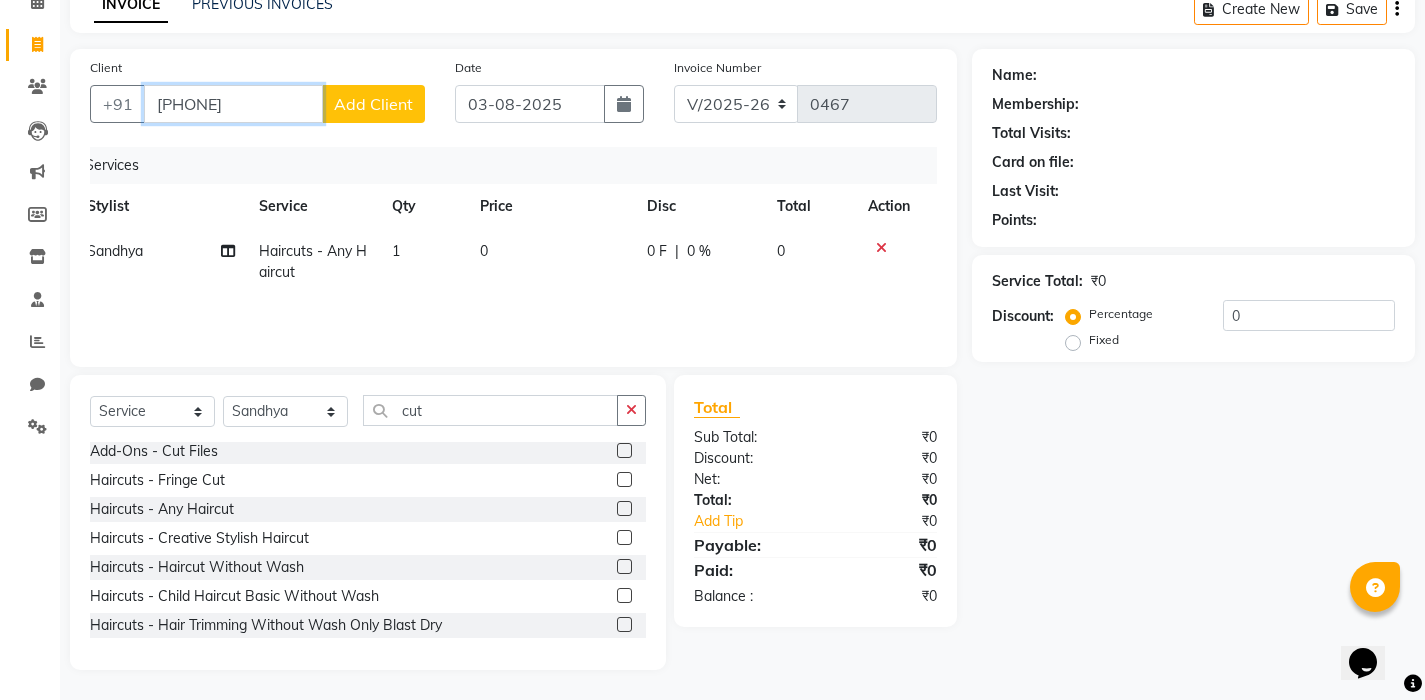 click on "[PHONE]" at bounding box center [233, 104] 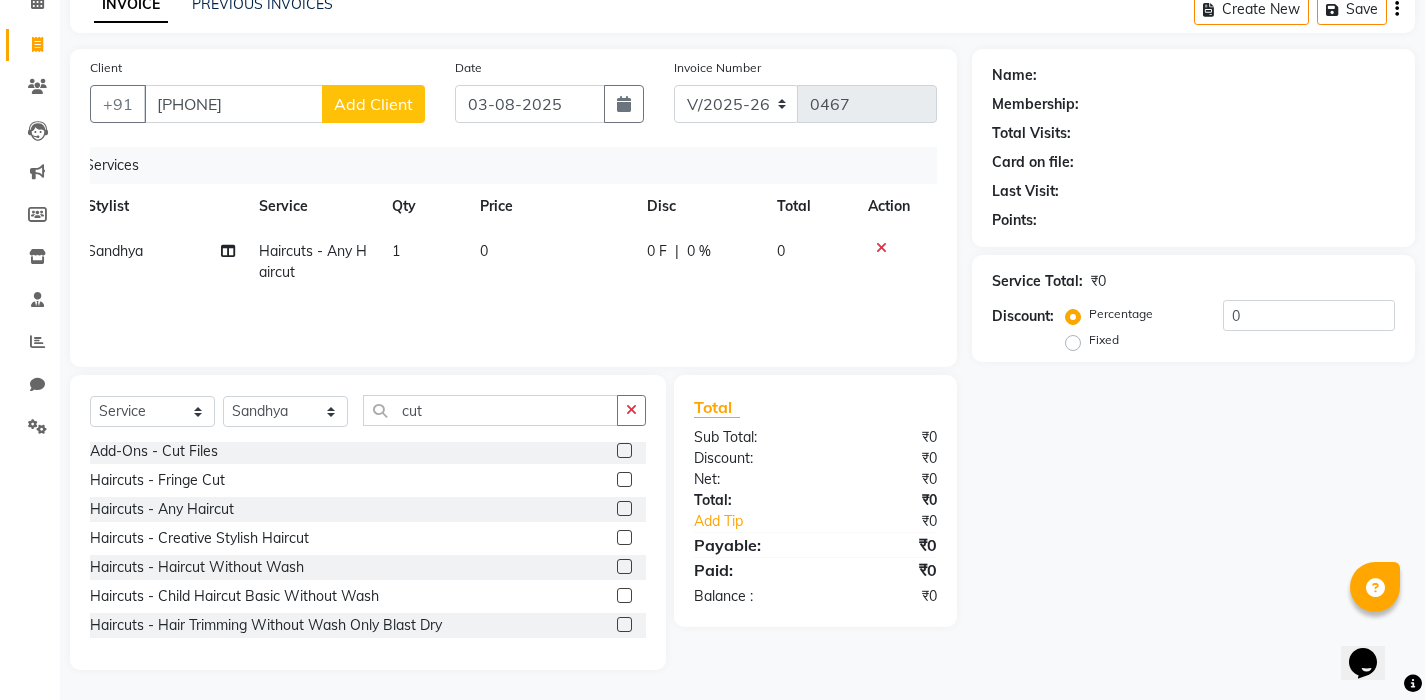 click on "Services Stylist Service Qty Price Disc Total Action [LAST] Haircuts - Any Haircut 1 0 0 F | 0 % 0" 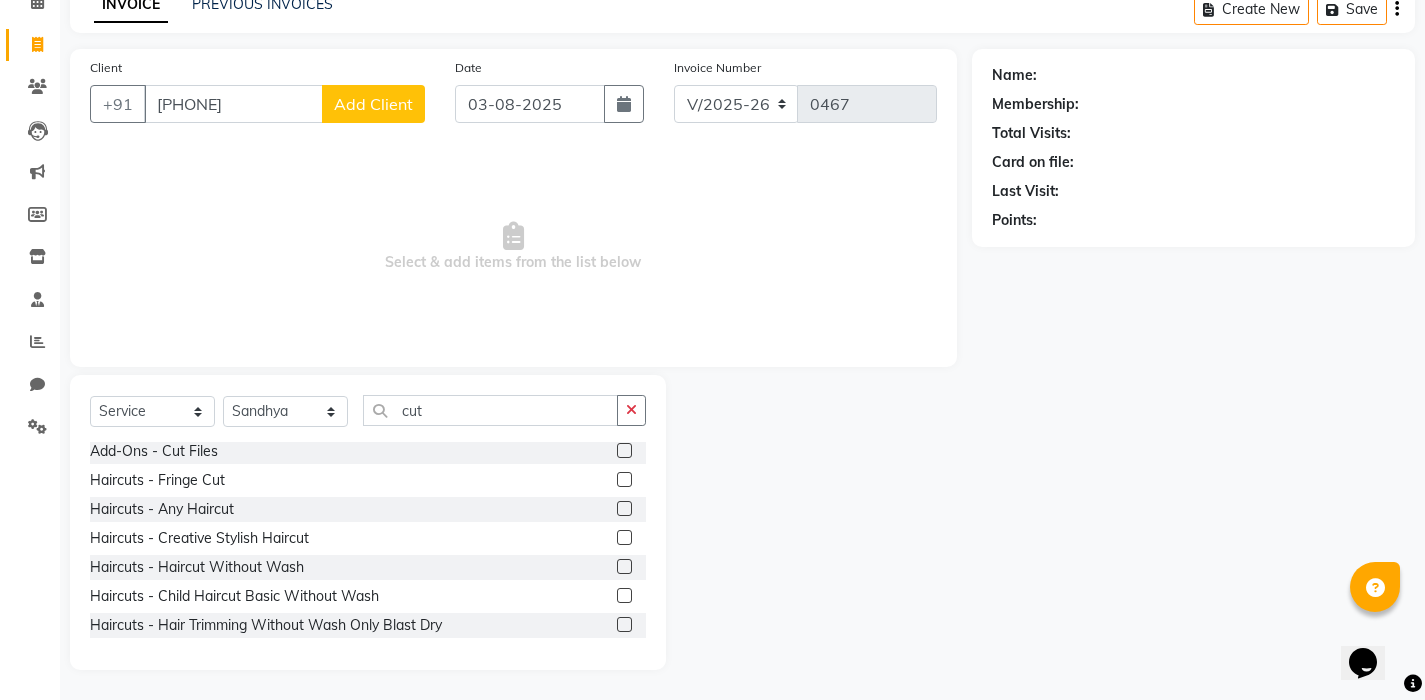 scroll, scrollTop: 0, scrollLeft: 0, axis: both 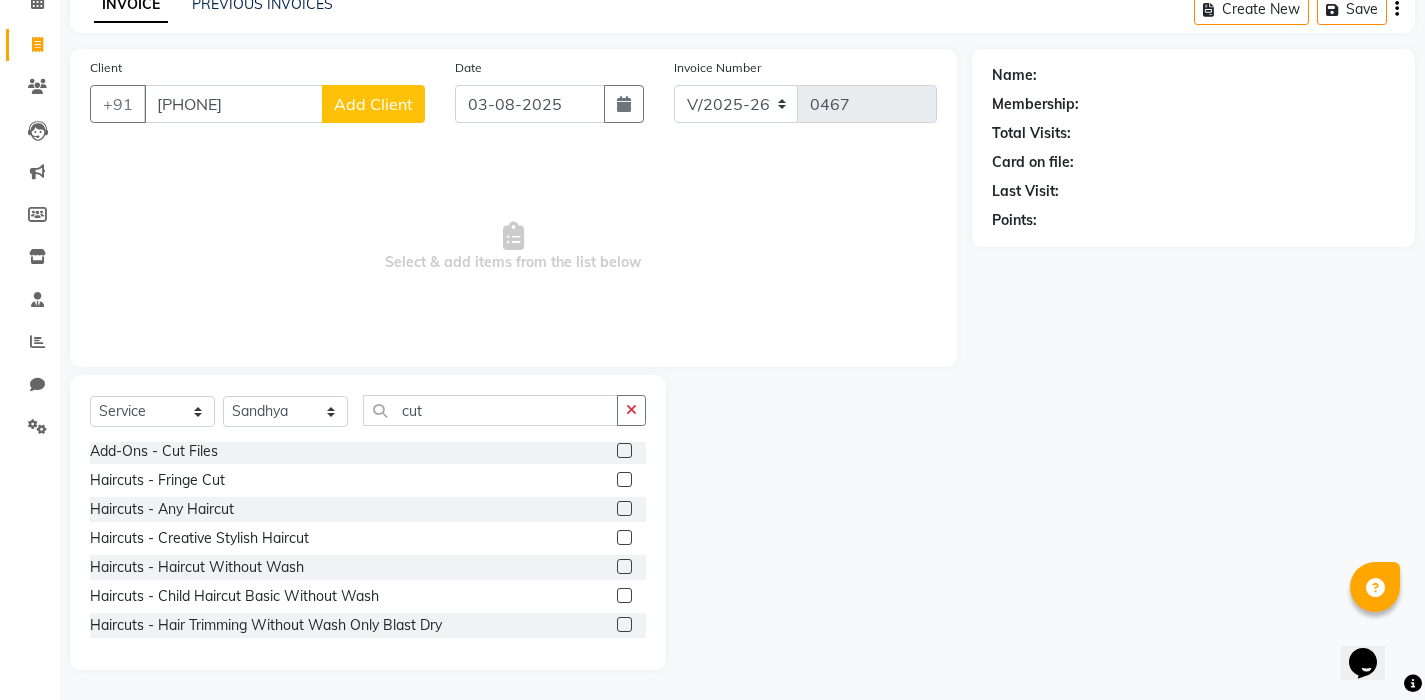 click 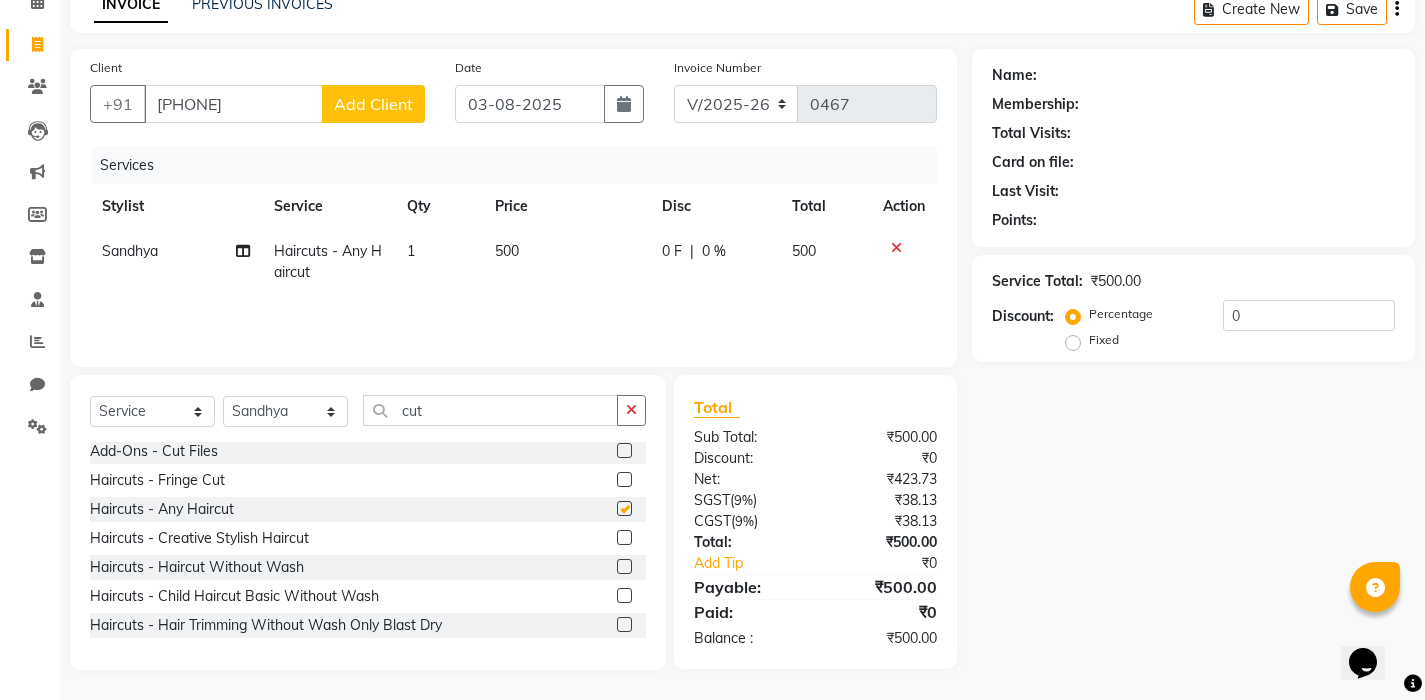 checkbox on "false" 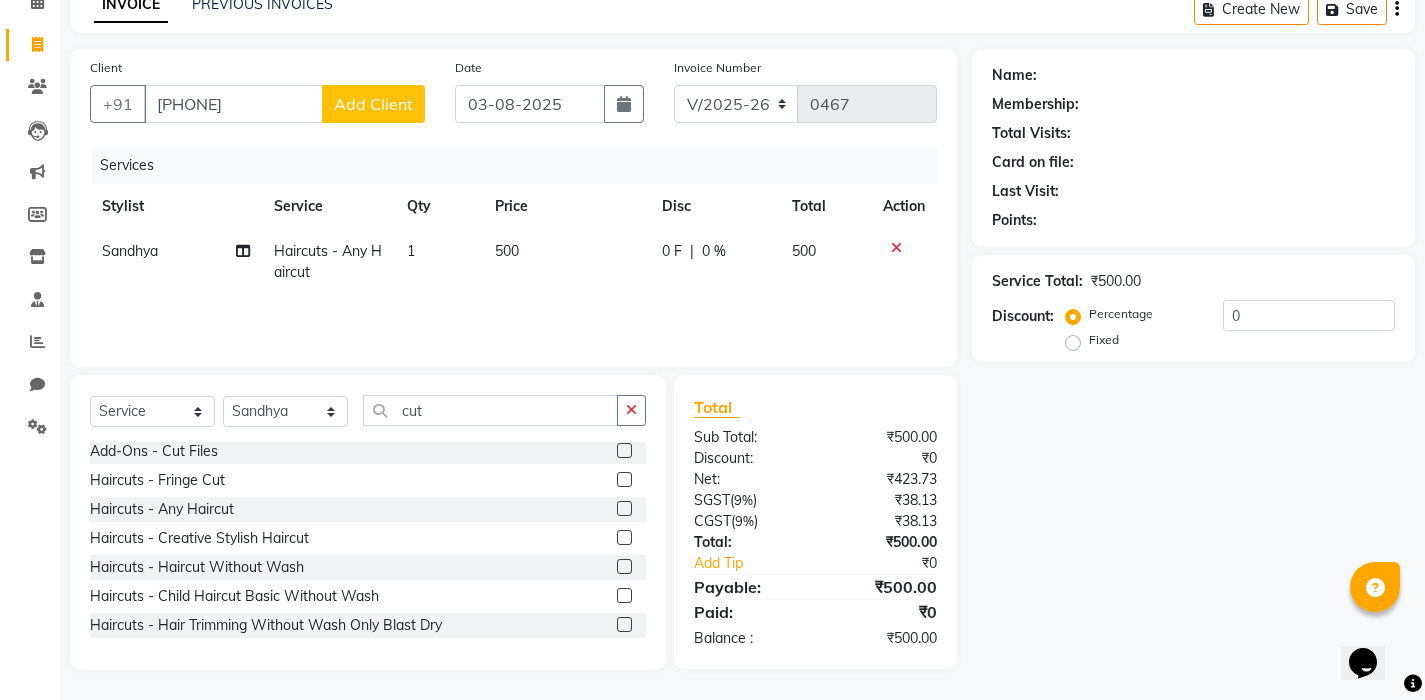 click on "500" 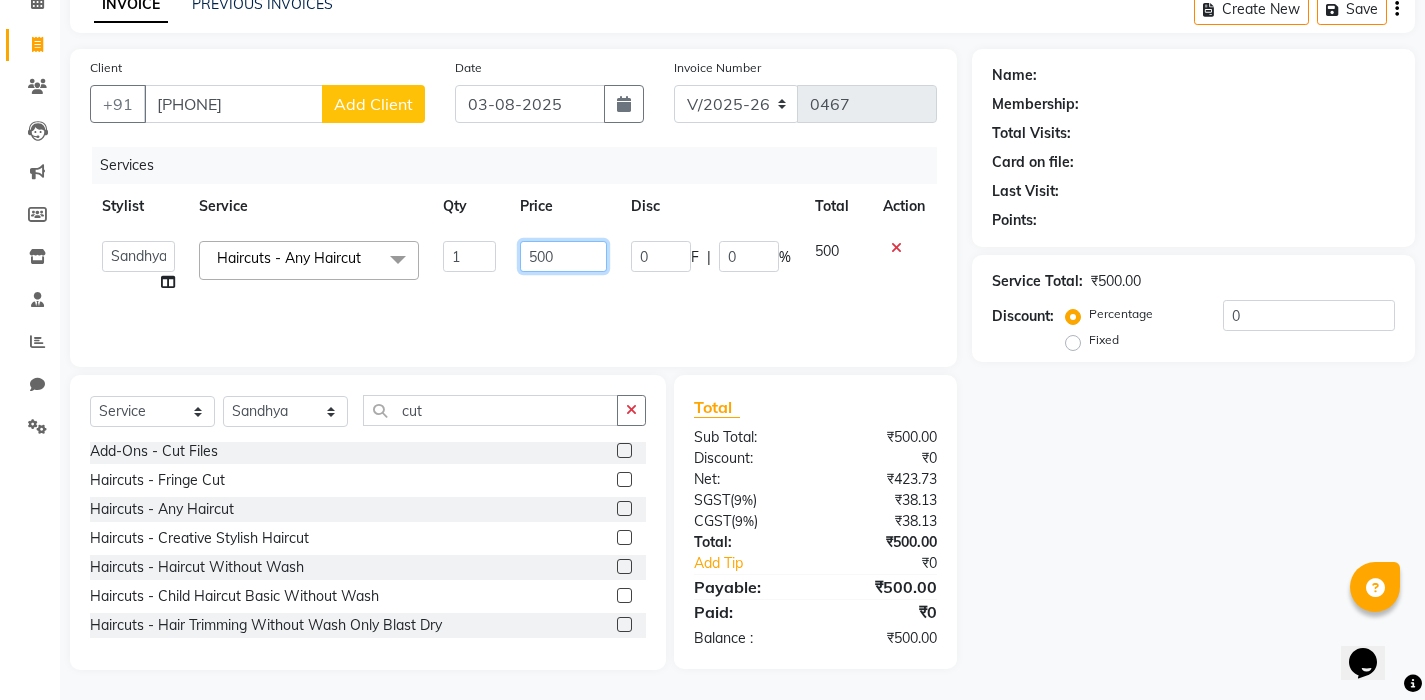 click on "500" 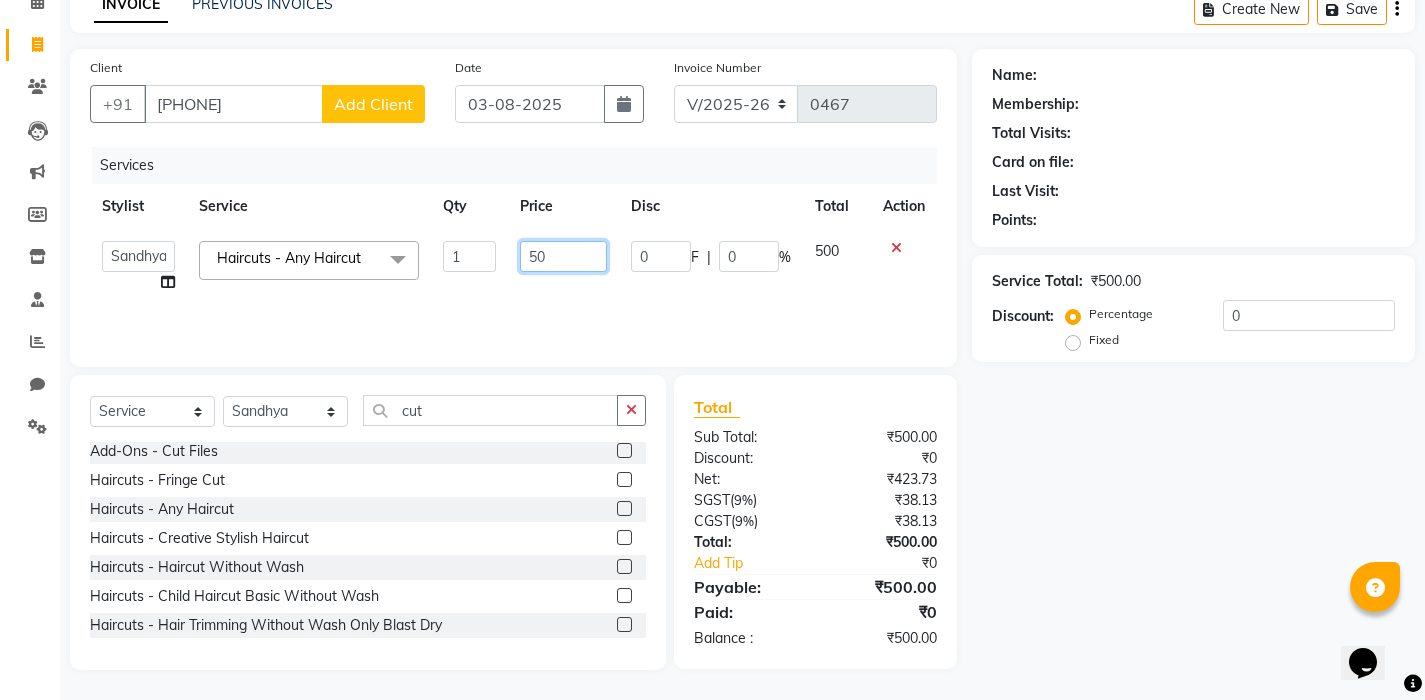 type on "5" 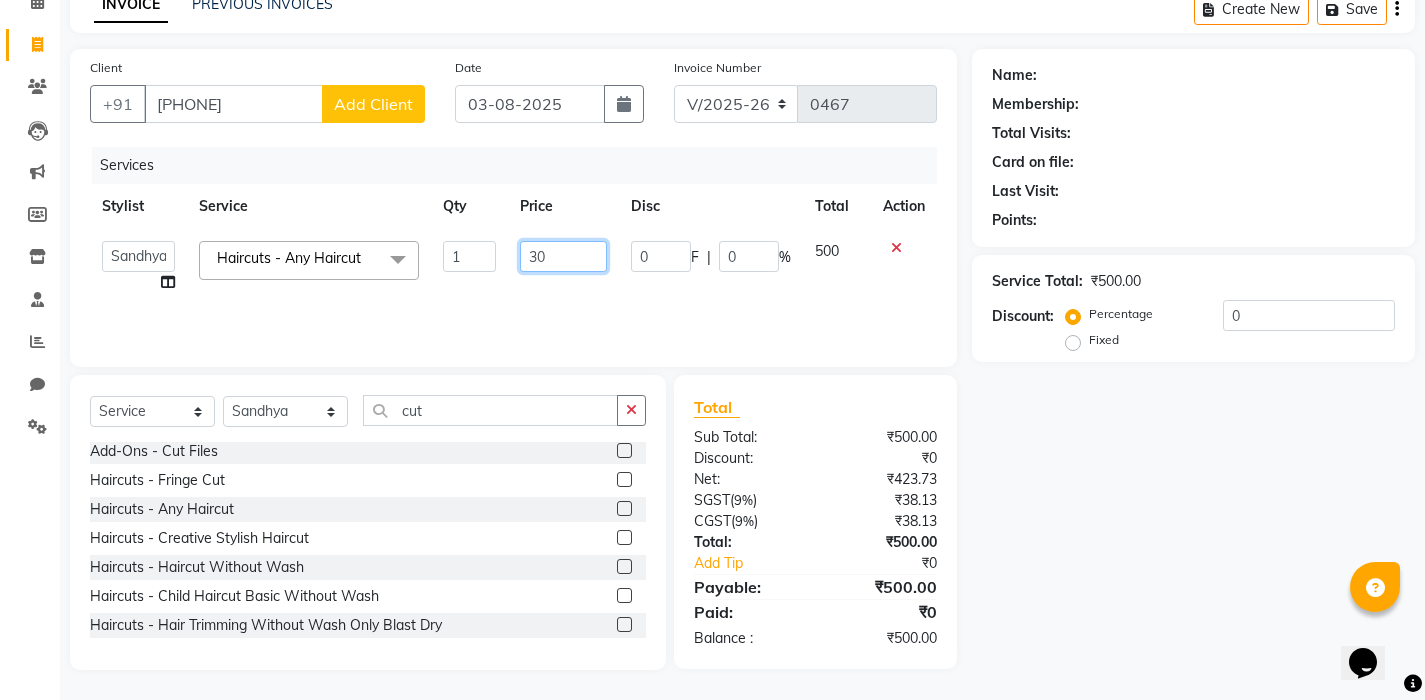 type on "300" 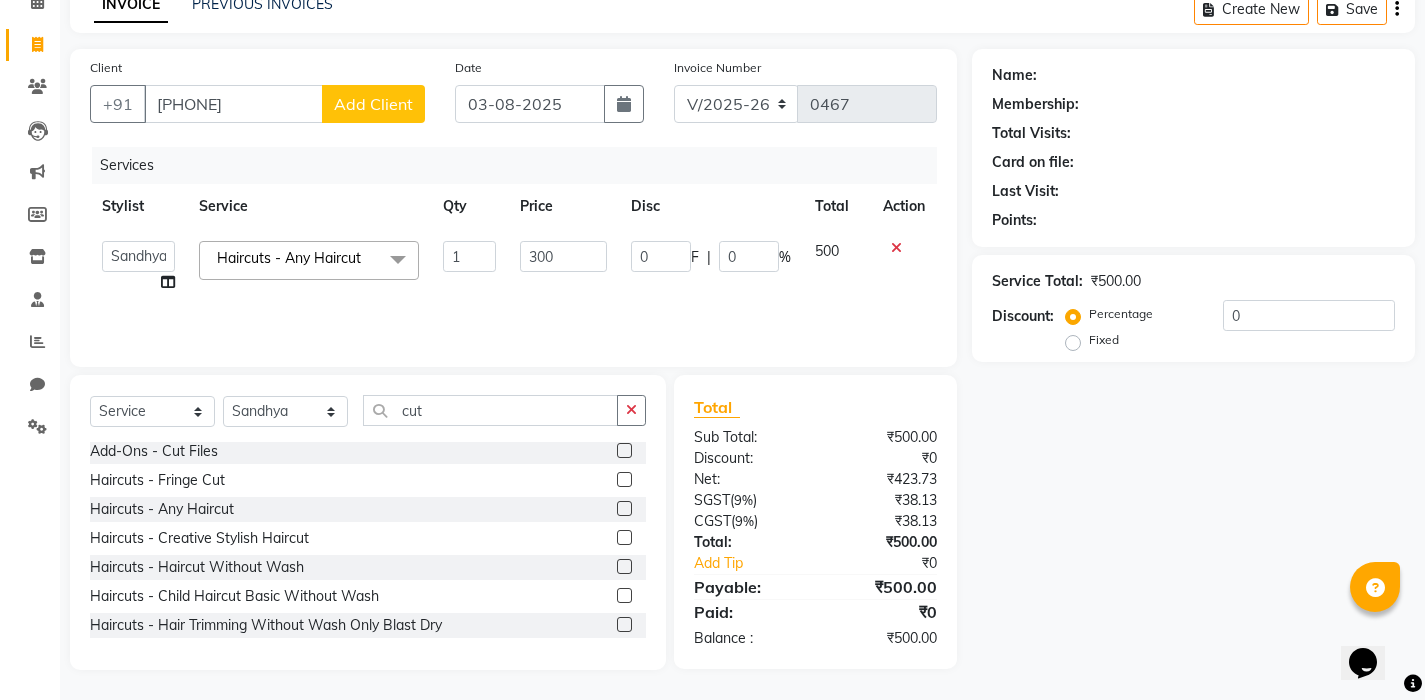 click on "Services Stylist Service Qty Price Disc Total Action  [FIRST]   [LAST]    [FIRST]   [FIRST]   [FIRST]   [FIRST]   [LAST]   [FIRST]   [LAST]  Haircuts - Any Haircut  x Glam Up Your Nails - Express Extensions Glam Up Your Nails - Acrylic Extensions Glam Up Your Nails - Gel Extensions Glam Up Your Nails - Soft-Gel Extensions Glam Up Your Nails - Form Extensions bleach codeskin  MAKE UP BASIC O2R2 WITH HYDRA O3 D TAN CODE SKIN CLEAN UP AGE LOCK CLAEN UP FULL BACK BLEACH  UNDERARMS D TAN Lower Lips O3 PEEL OF MASK NASHI LUXURY HAIR TREATMENT METAL DX WITH HAIRFALL AMPULE FIBER STRONG WITH HAIR FALL Natural Nails - Gel Polish Natural Nails - Biab Overlay Natural Nails - Acrylic Overlay Natural Nails - Gel Overlay Natural Nails - Polygel Overlay Manicure - Basic Manicure - Berry Manicure - Spa Manicure - Luxury Candle Extra Moisture Pedicure - Basic Pedicure - Berry Pedicure - Spa Pedicure - Luxury Candle Extra Moisture Add-Ons - Cut Files Add-Ons - Nail Polish Body - Full Body Massage Body - Body Spa Scrubs - Body Scrub" 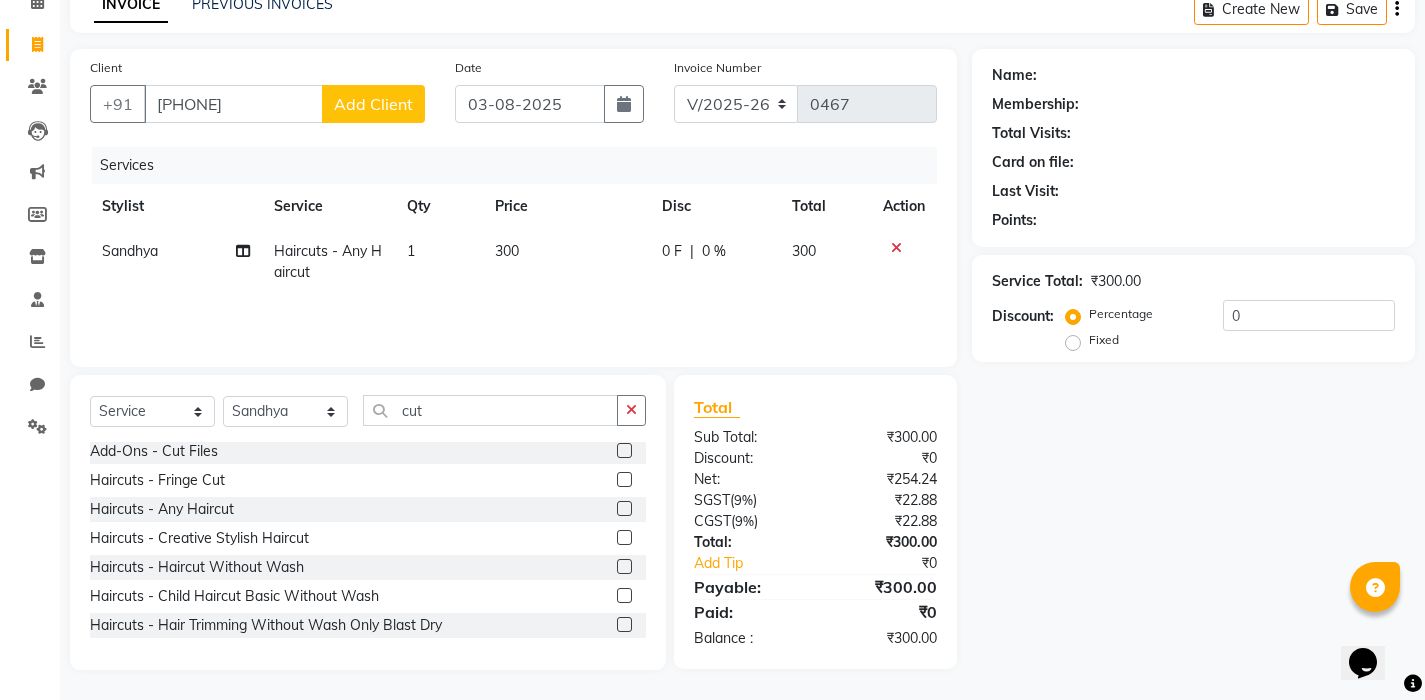 scroll, scrollTop: 101, scrollLeft: 0, axis: vertical 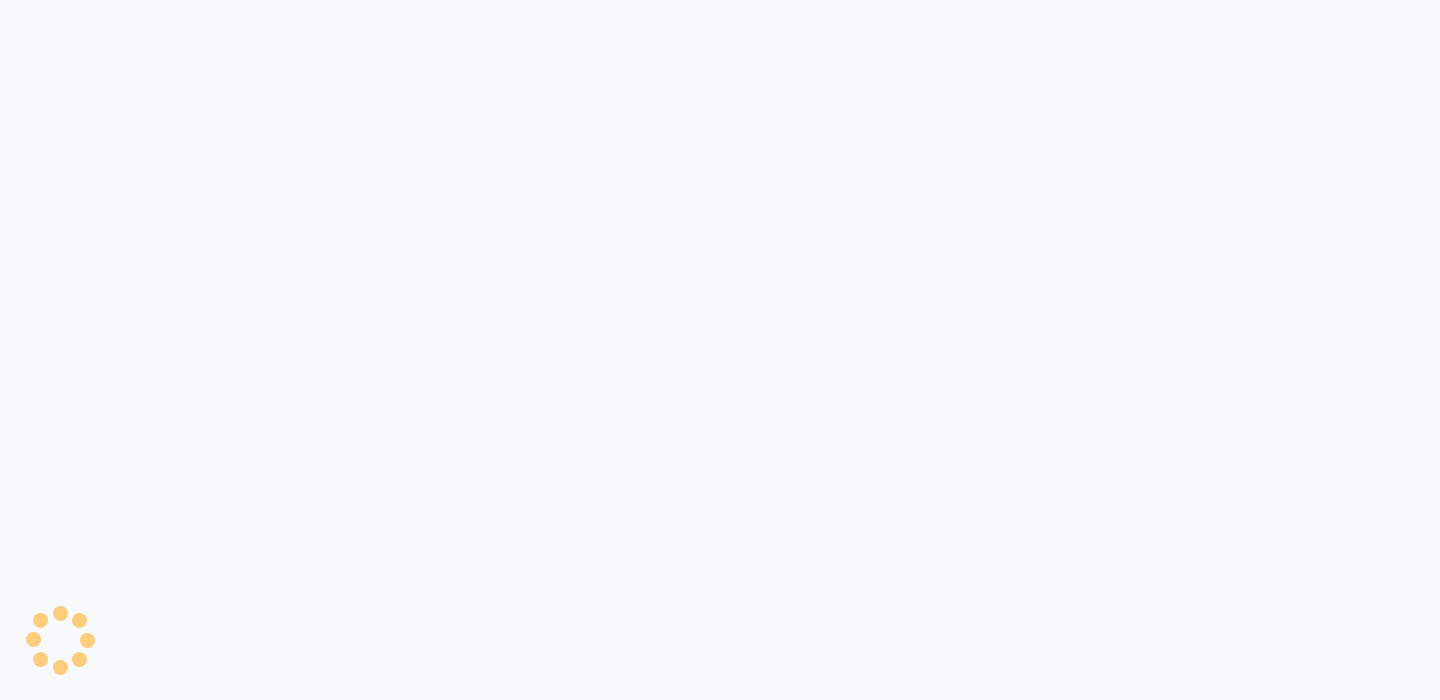 select on "service" 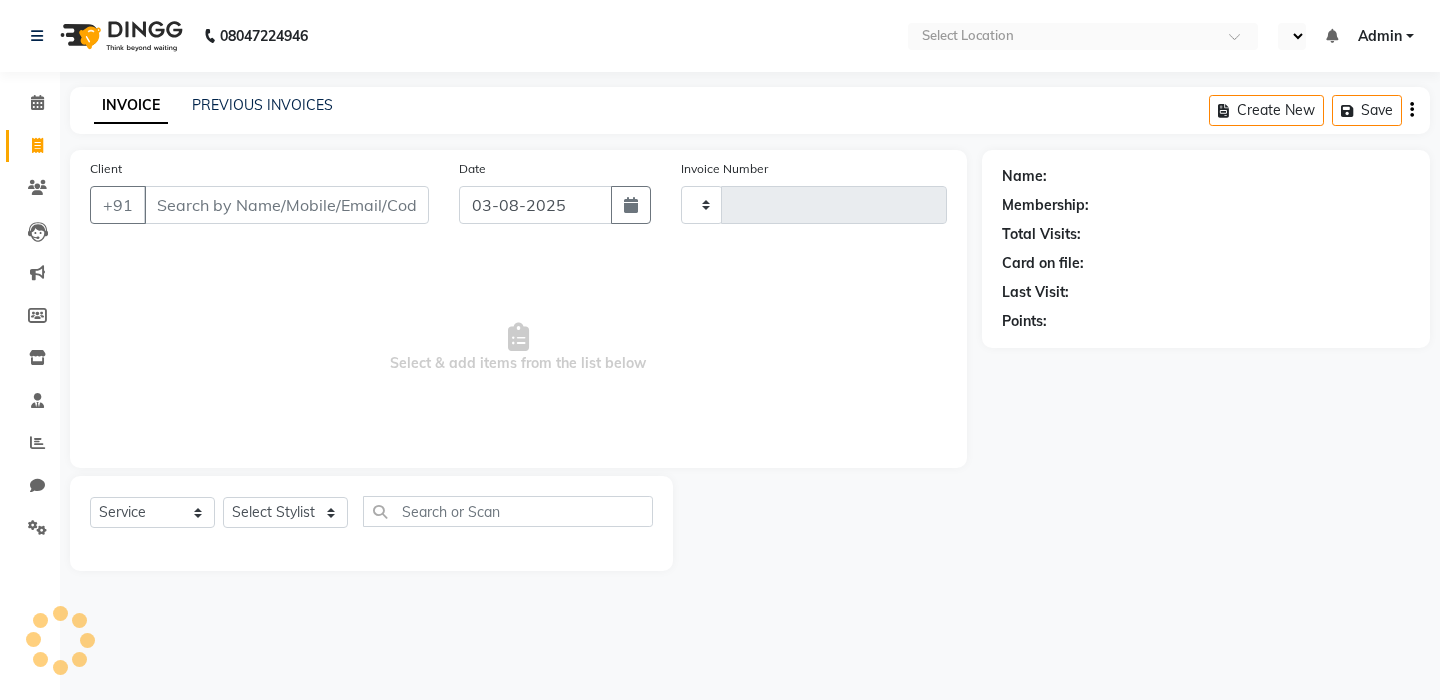 select on "en" 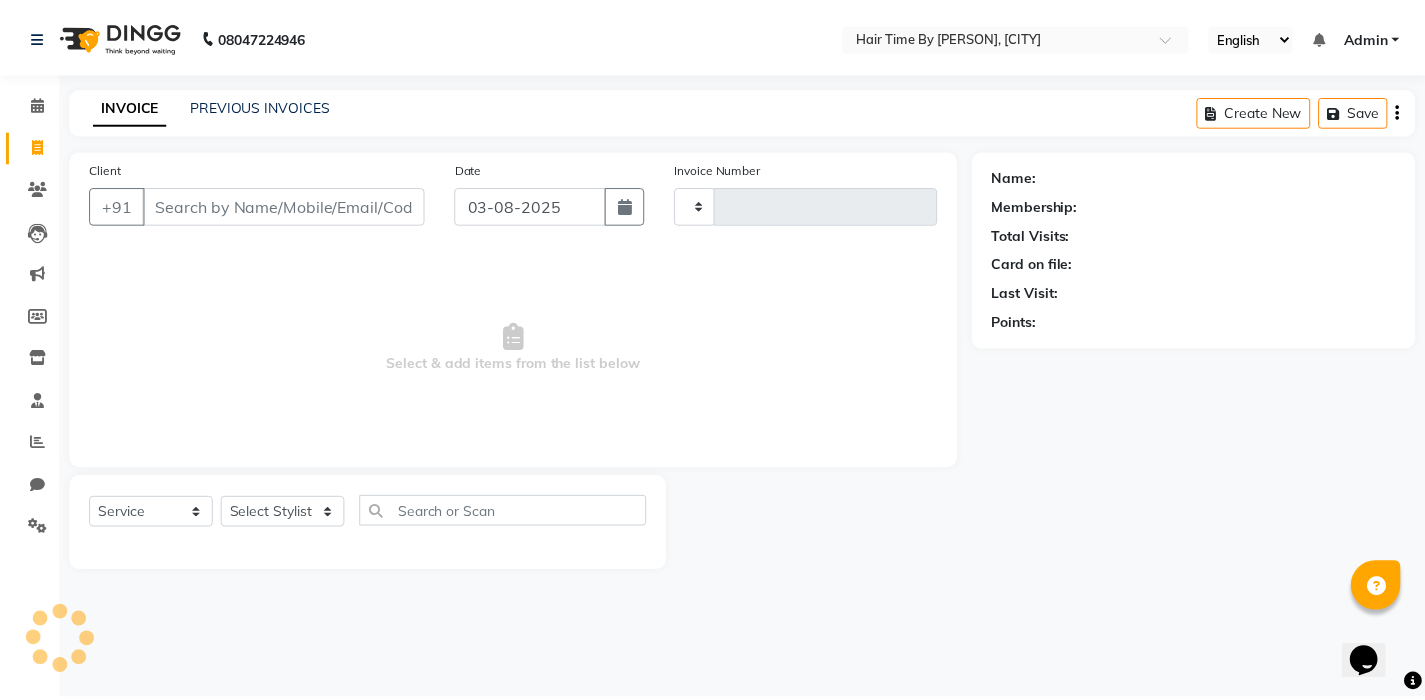 scroll, scrollTop: 0, scrollLeft: 0, axis: both 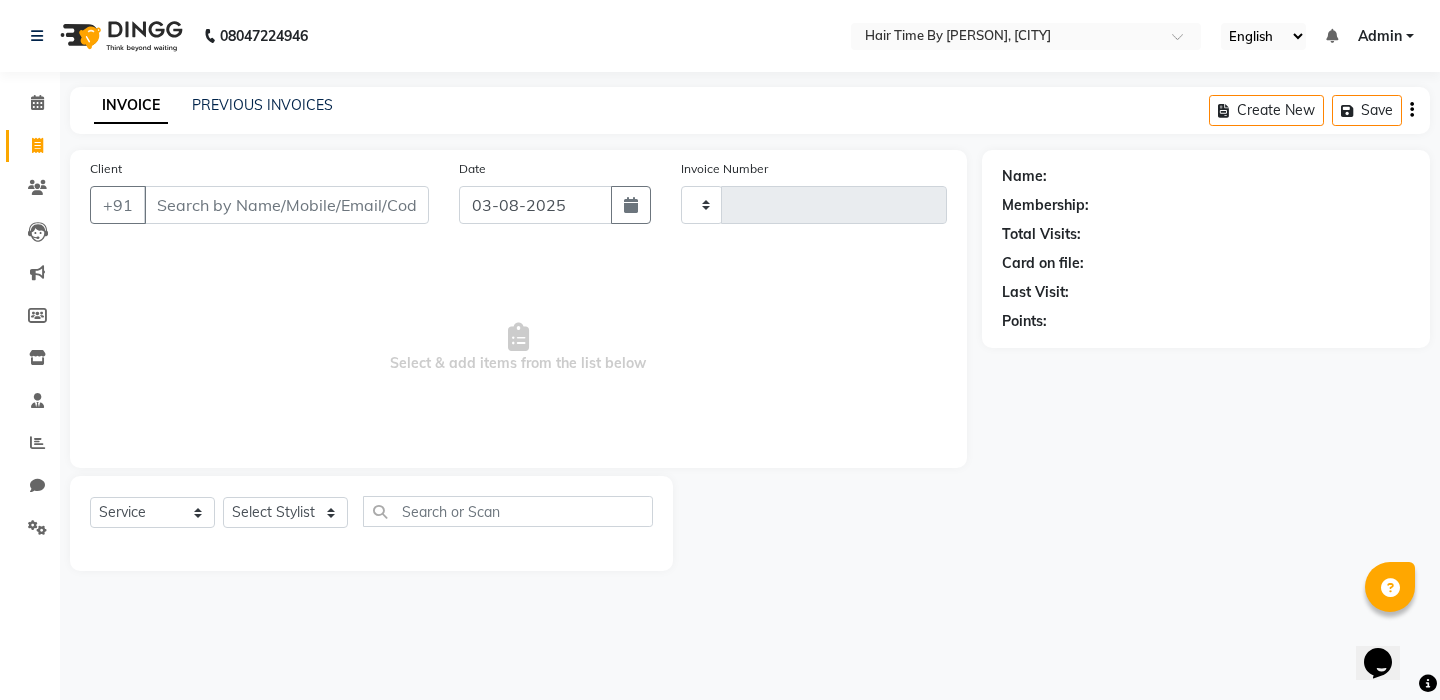 type on "0467" 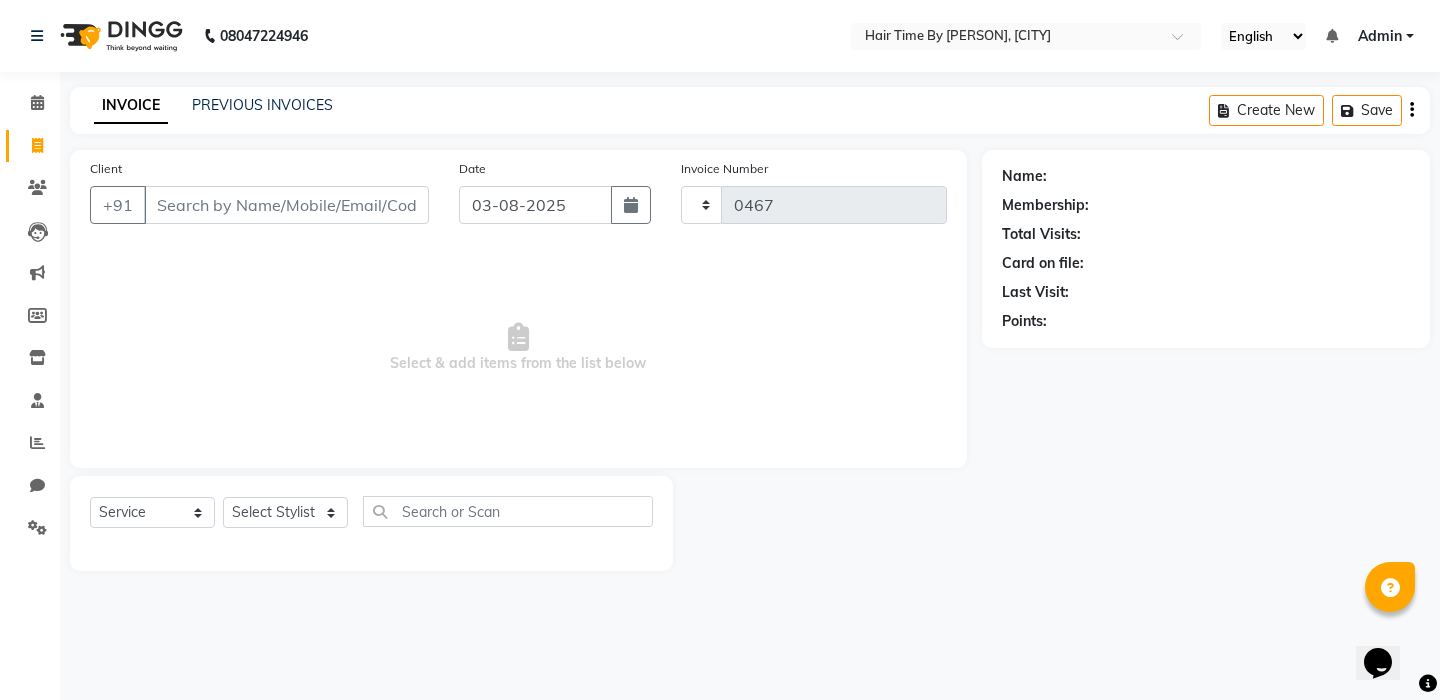 select on "8131" 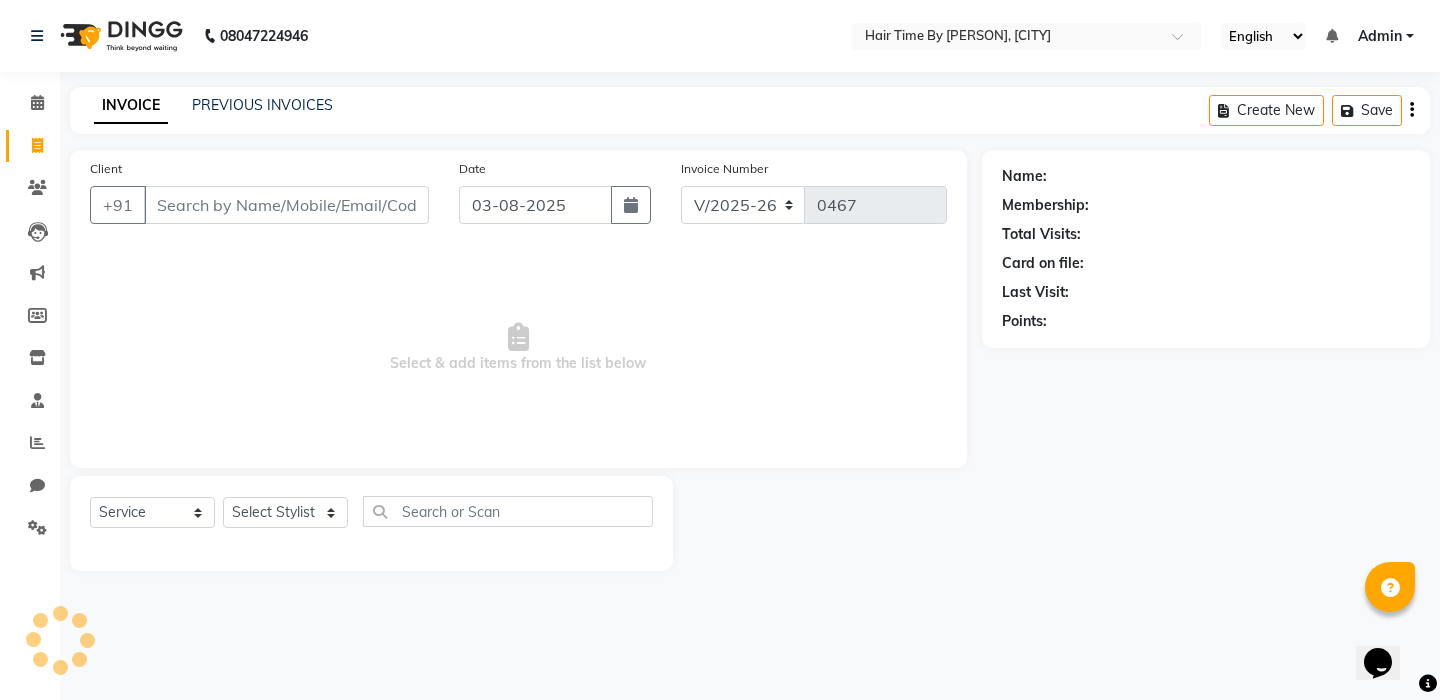 click on "Client" at bounding box center [286, 205] 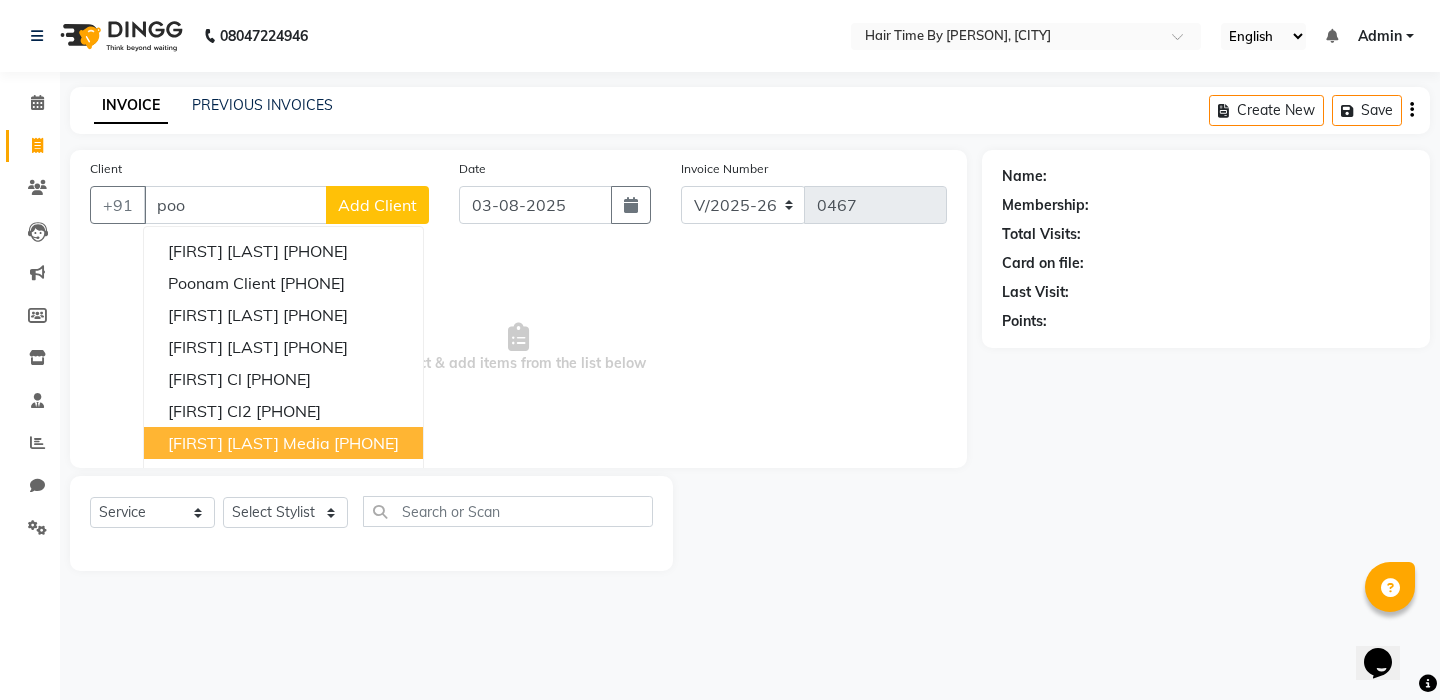 click on "[FIRST] [LAST] Media" at bounding box center (249, 443) 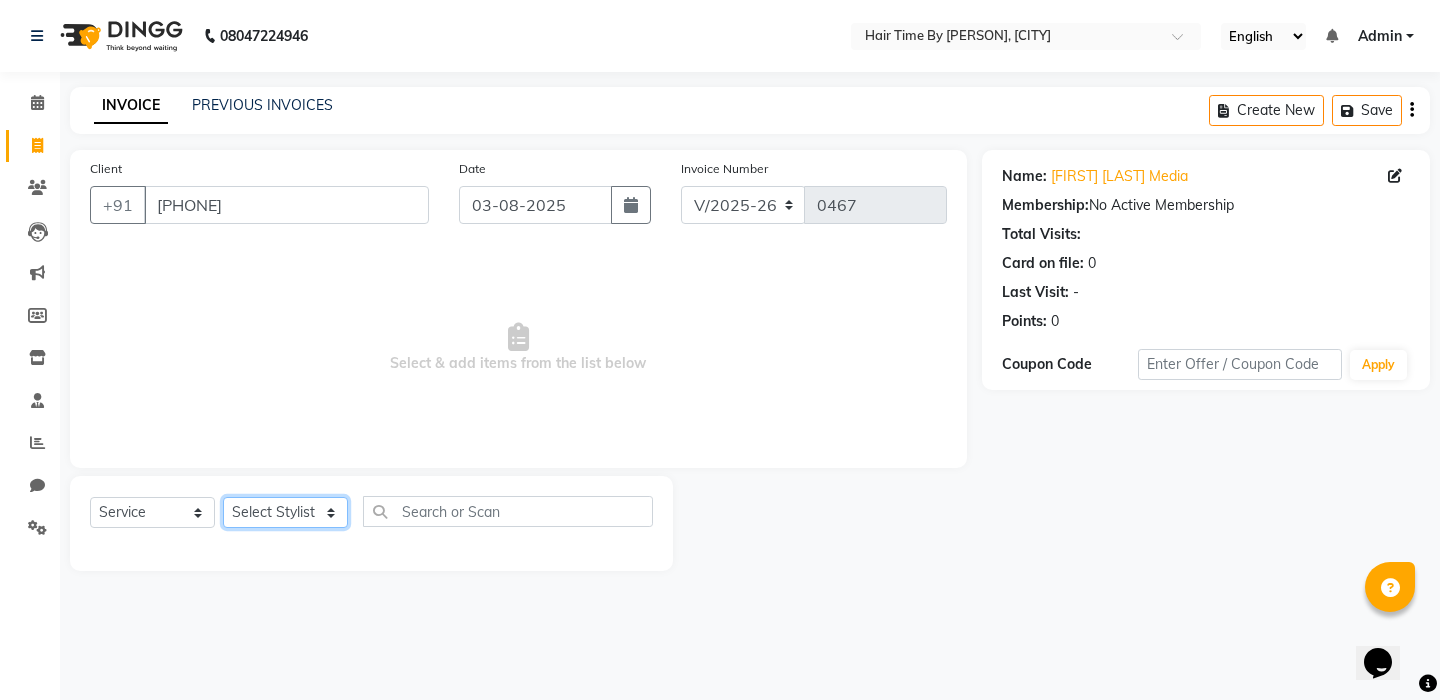 select on "75792" 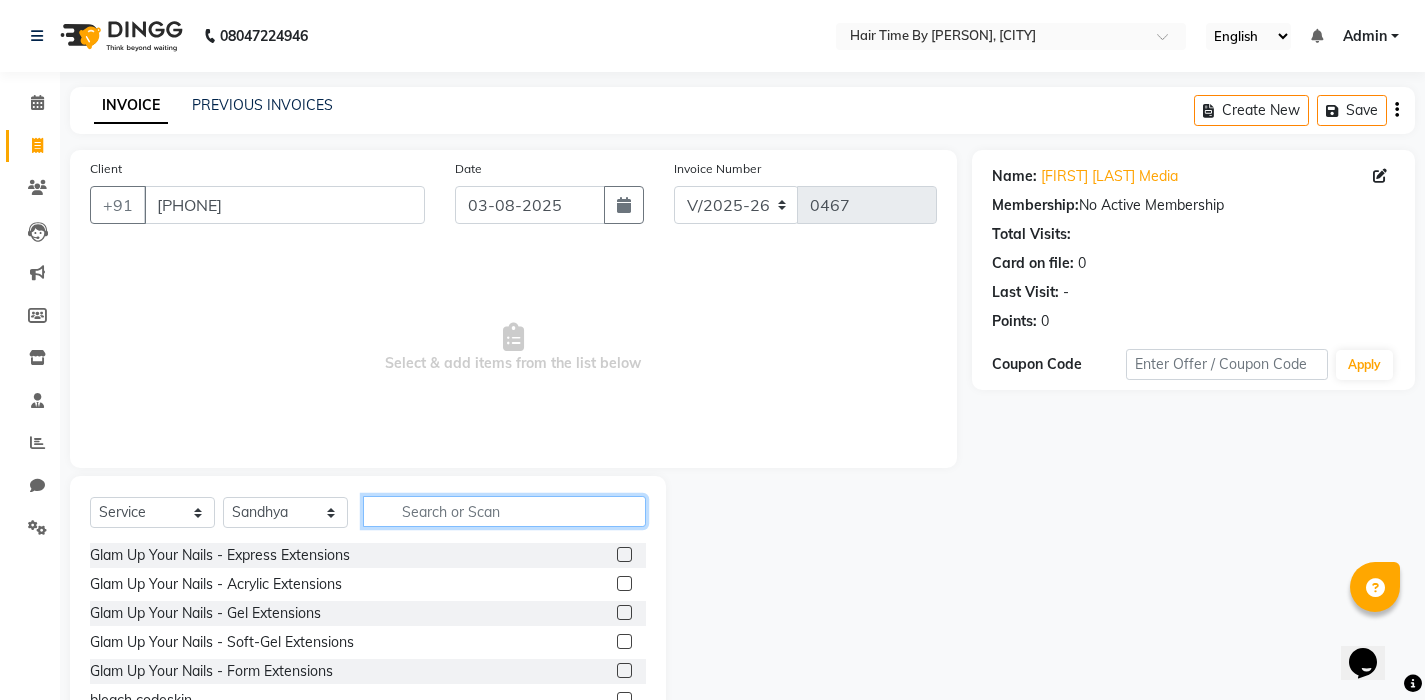 click 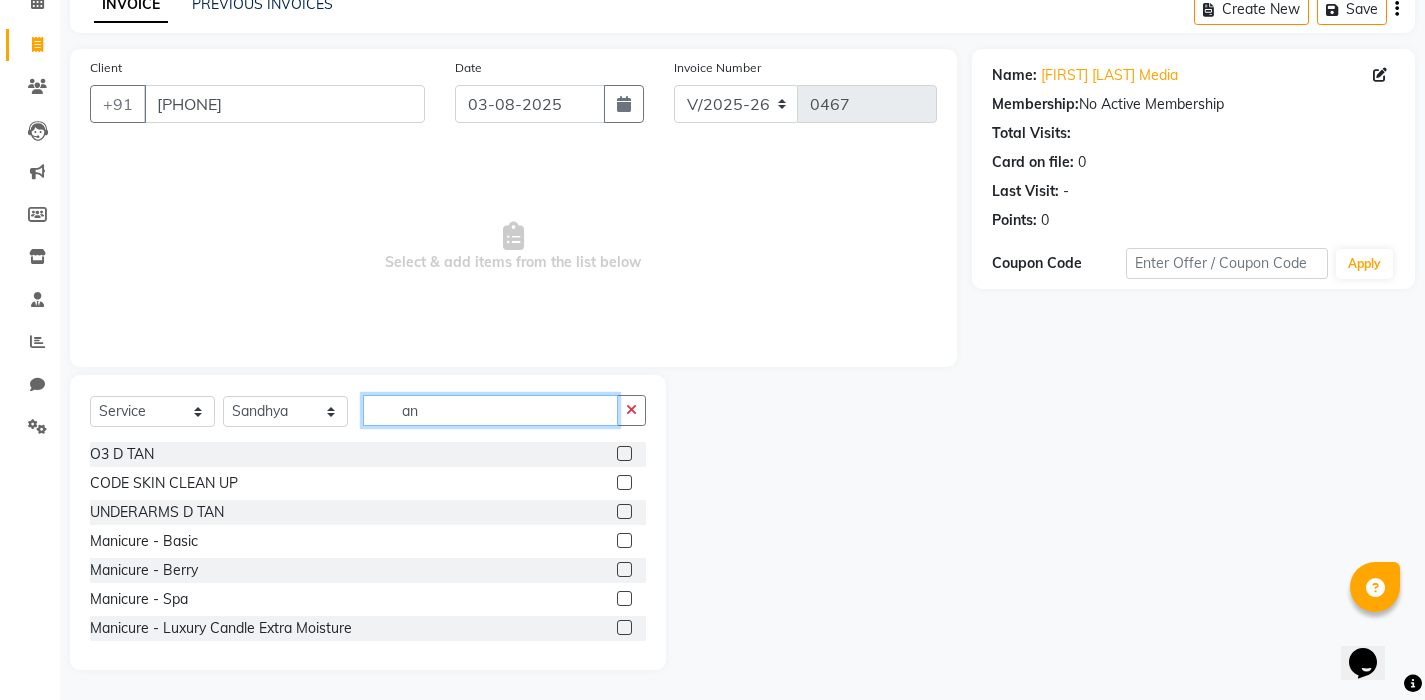 scroll, scrollTop: 101, scrollLeft: 0, axis: vertical 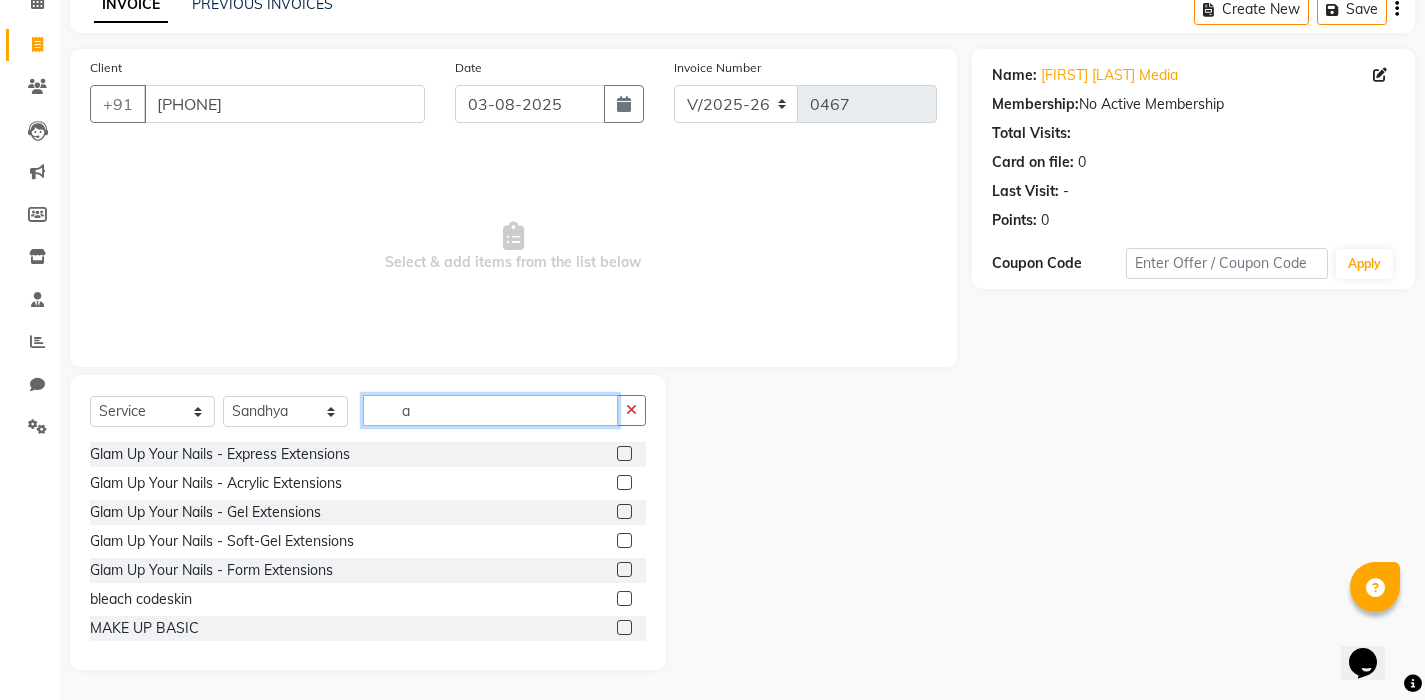 type on "a" 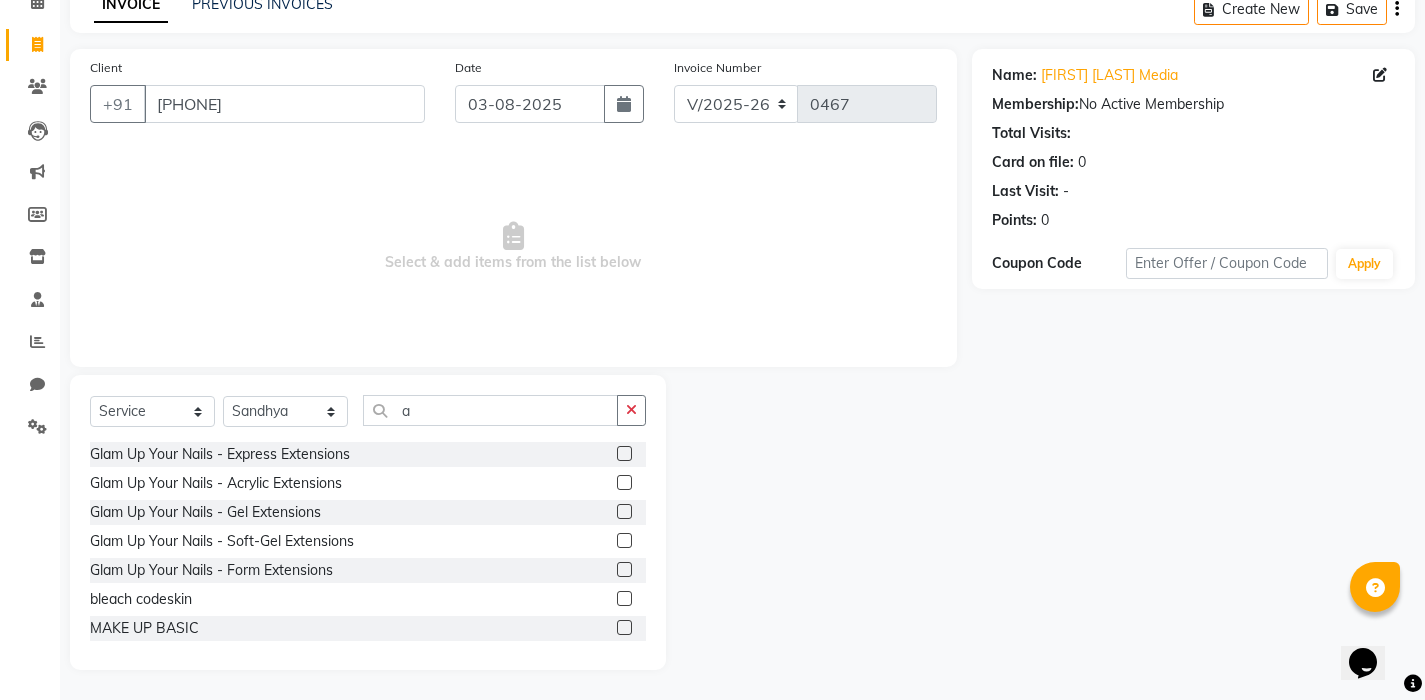 click on "Select  Service  Product  Membership  Package Voucher Prepaid Gift Card  Select Stylist Ankita Damodar  Darshana jessica Radhika Raghuvir Sandhya soniya a" 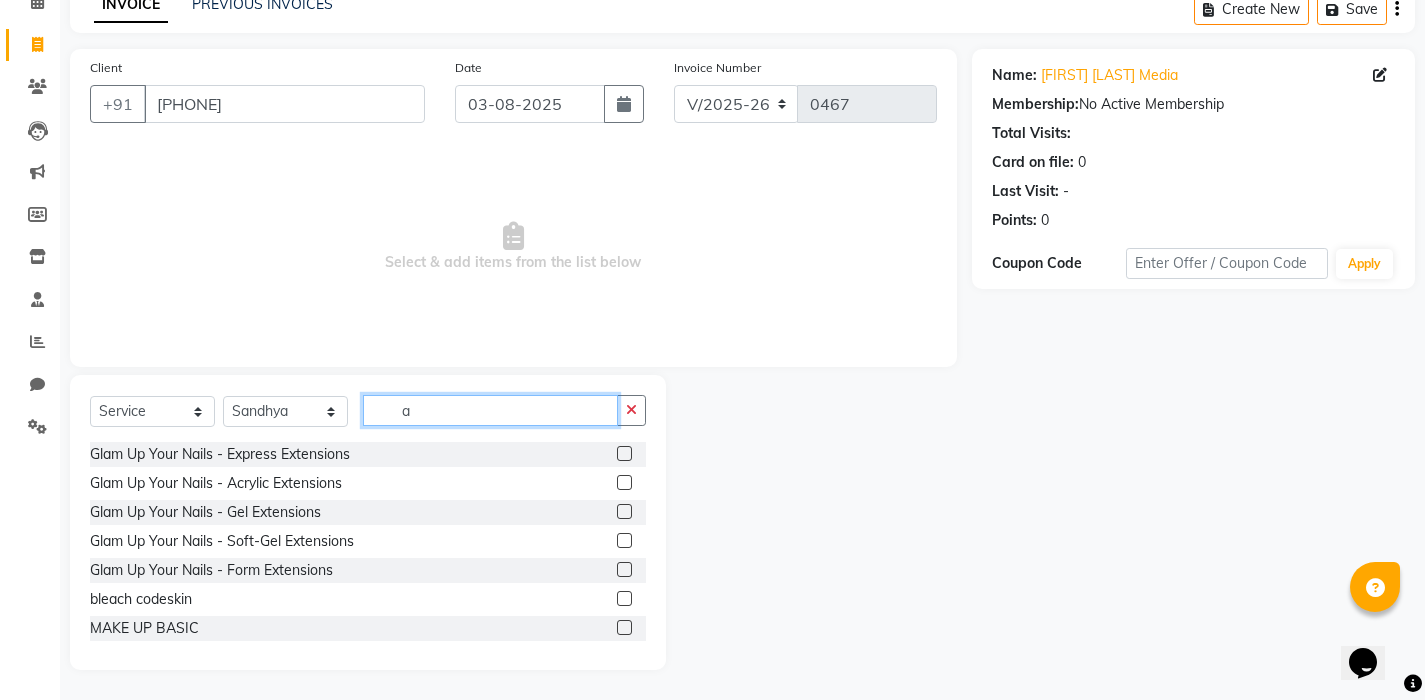 click on "a" 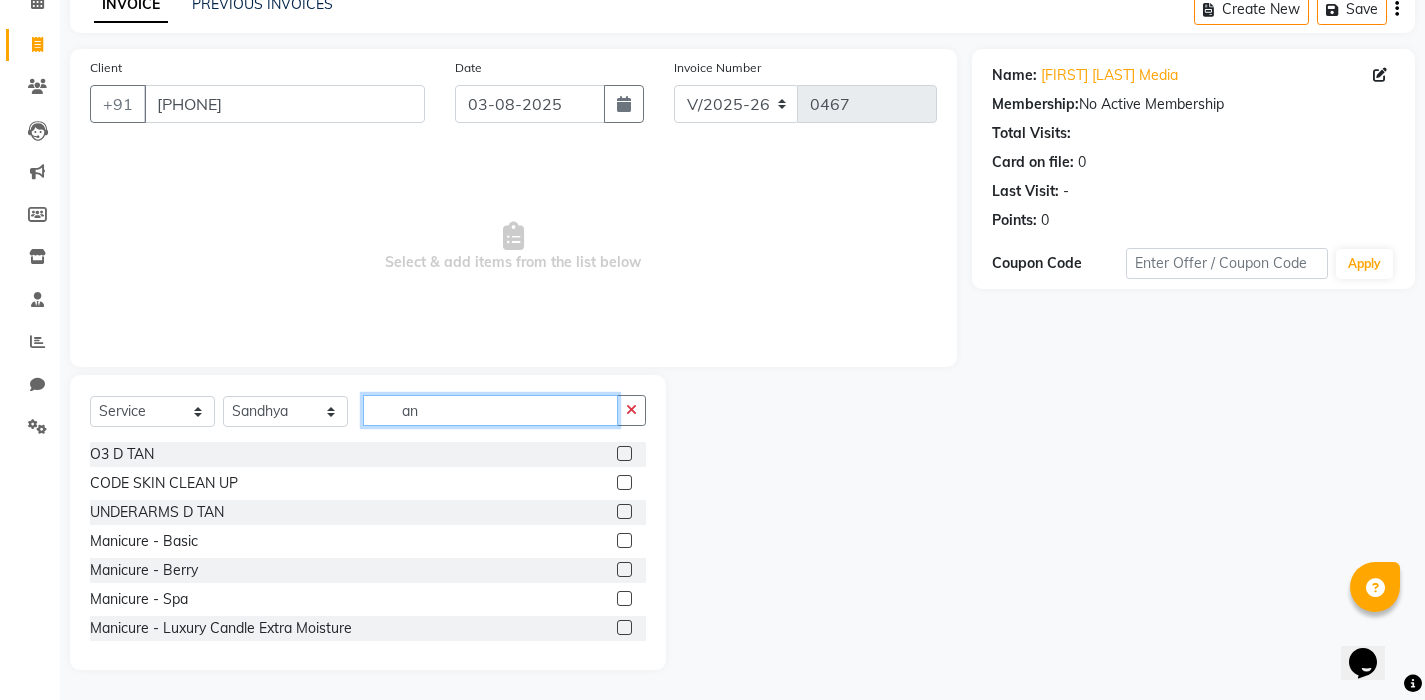 type on "a" 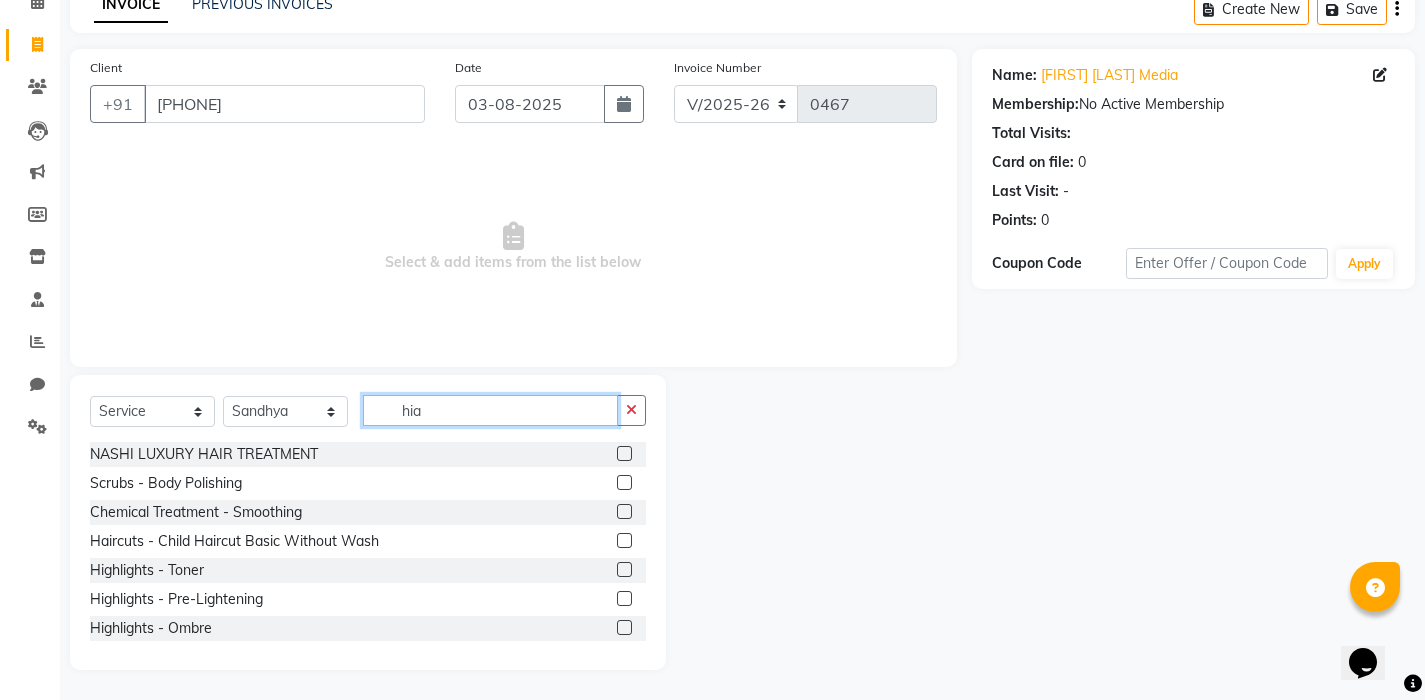 scroll, scrollTop: 0, scrollLeft: 0, axis: both 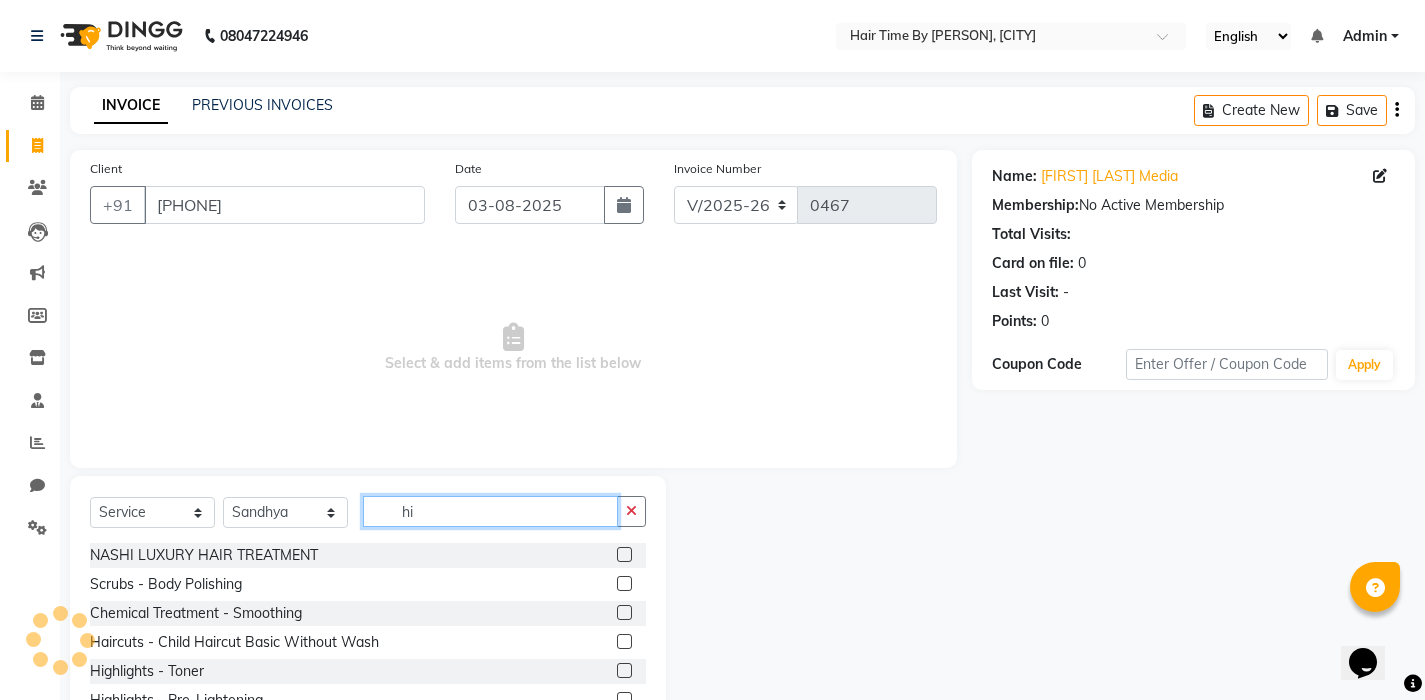 type on "h" 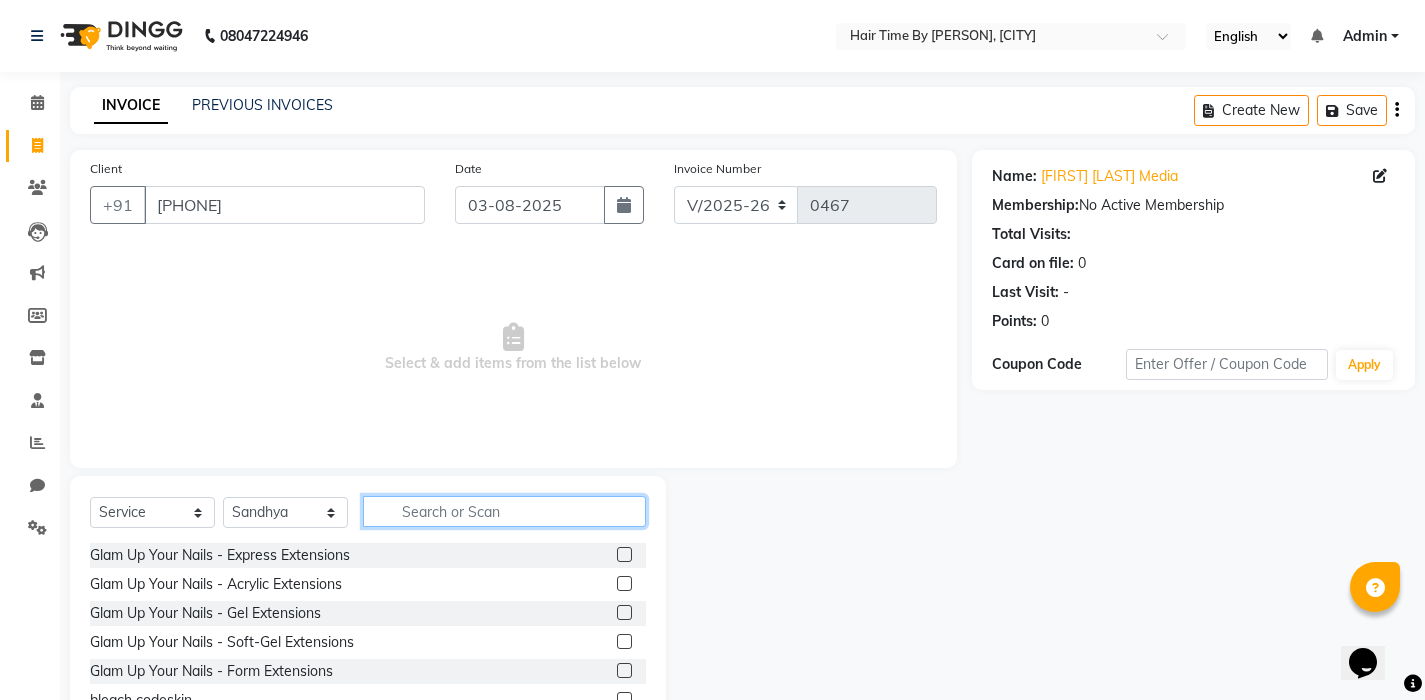 type on "u" 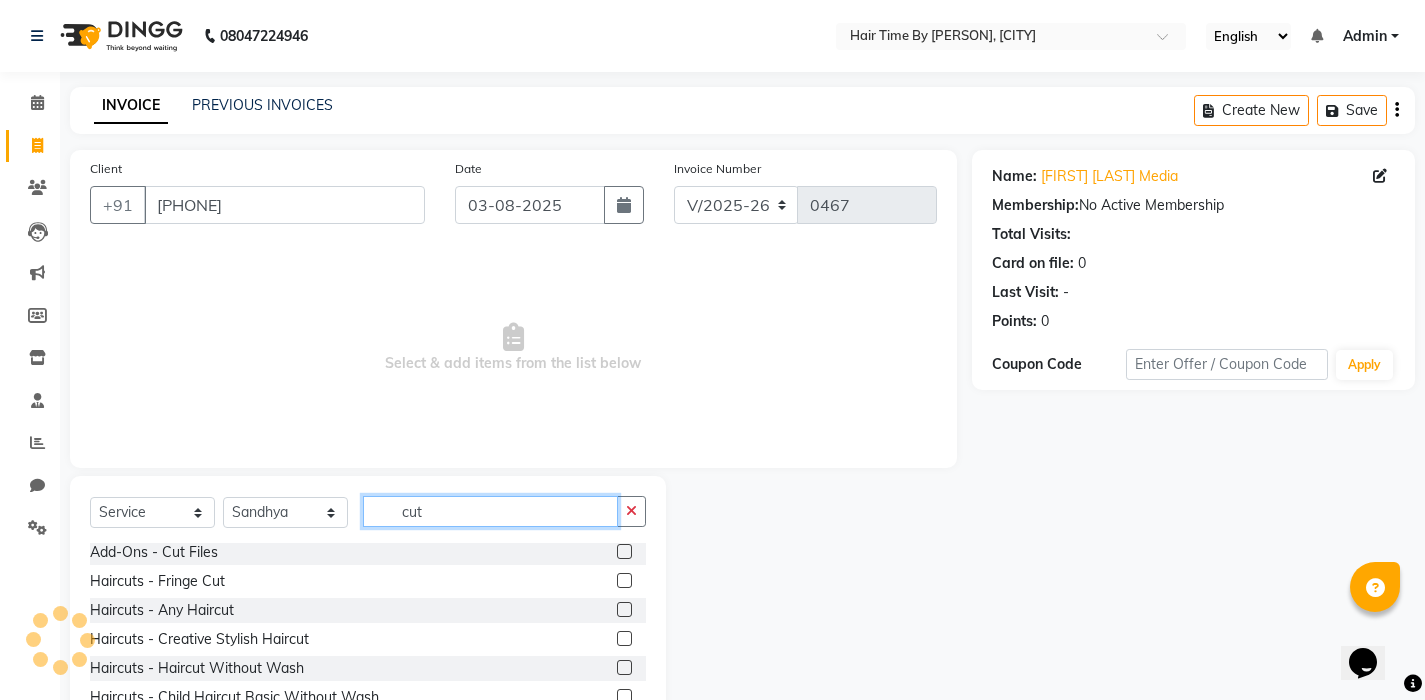 scroll, scrollTop: 3, scrollLeft: 0, axis: vertical 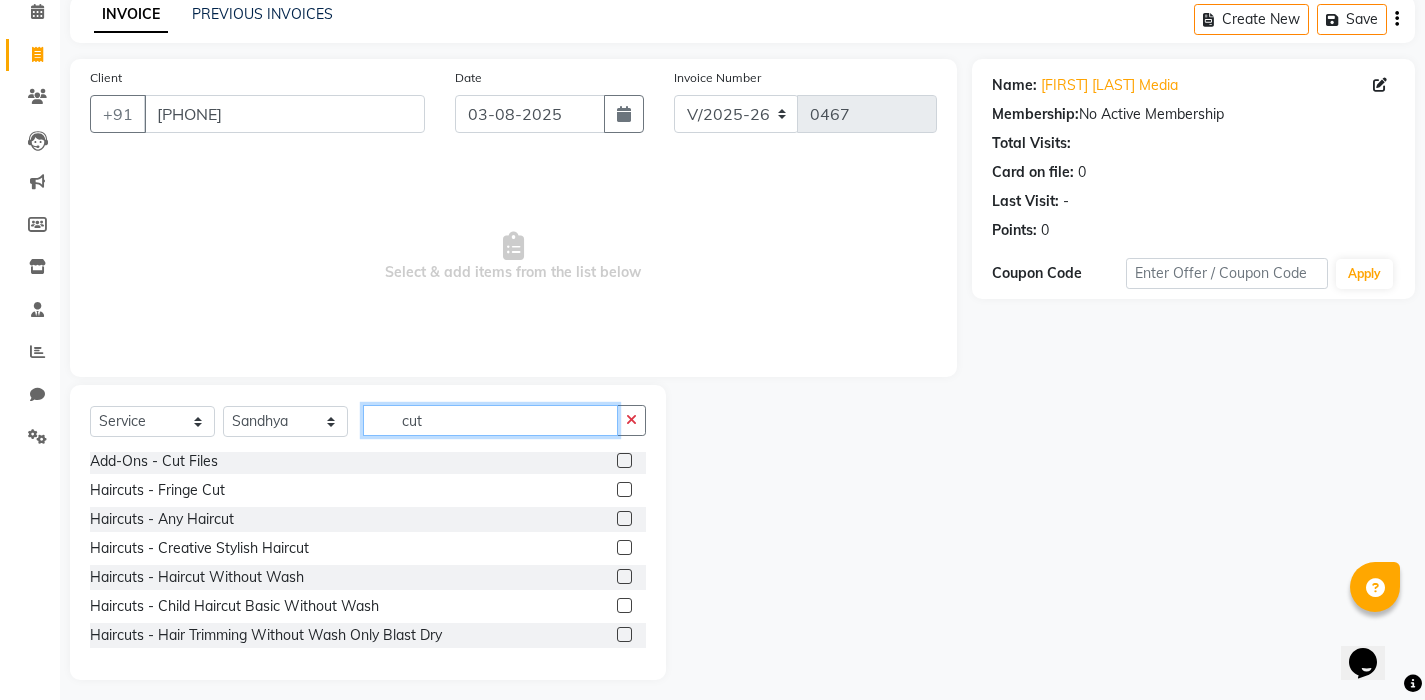type on "cut" 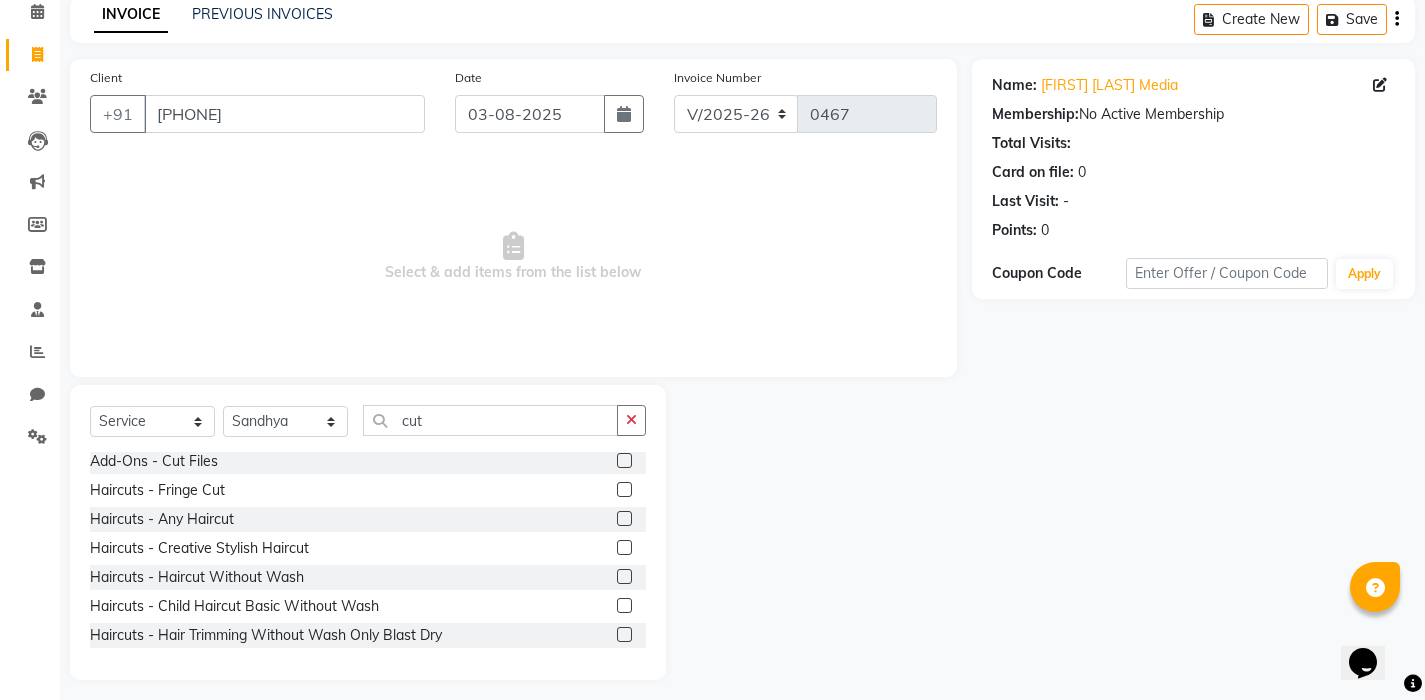 click 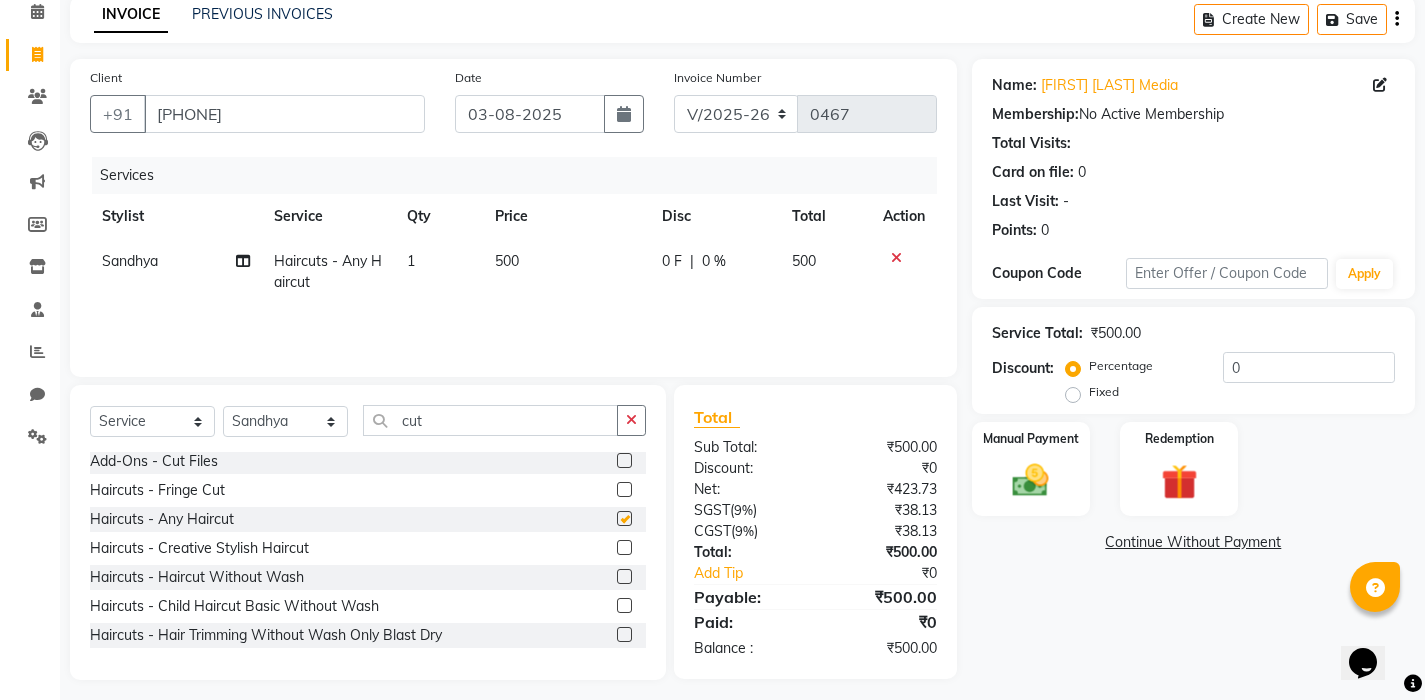 checkbox on "false" 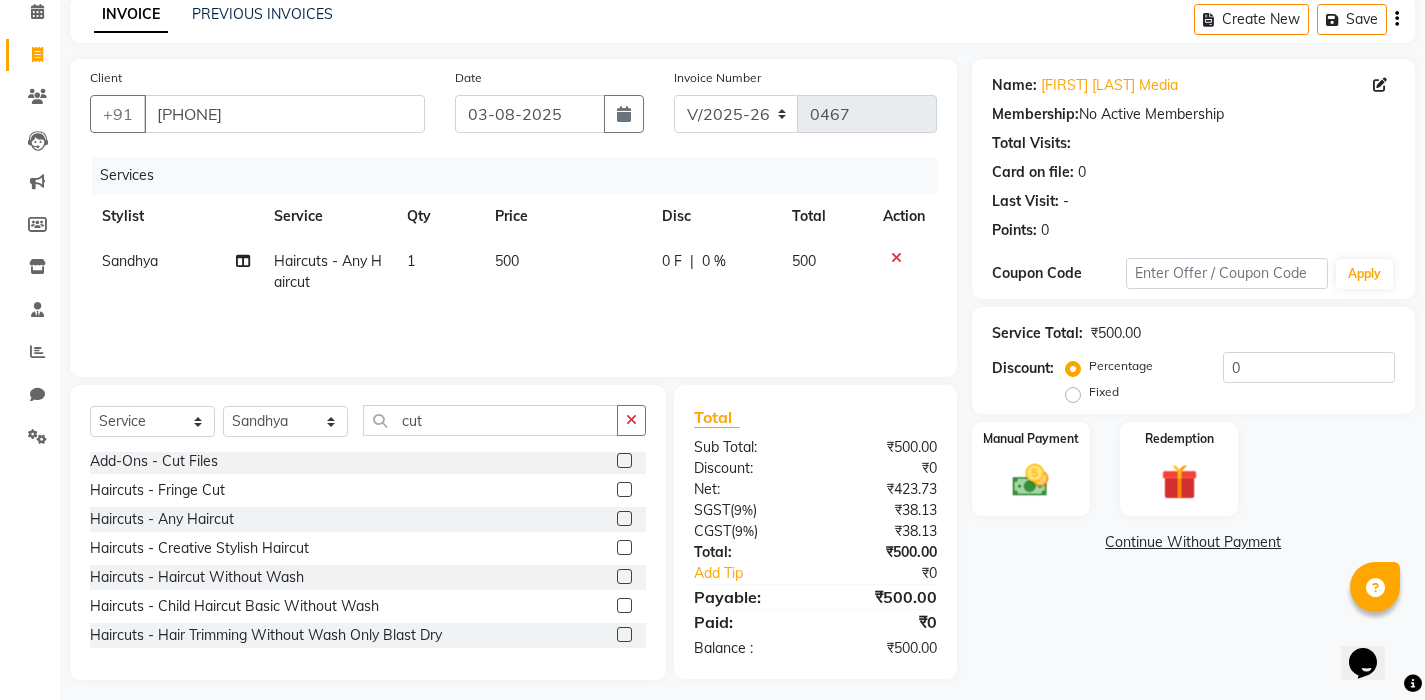 click on "500" 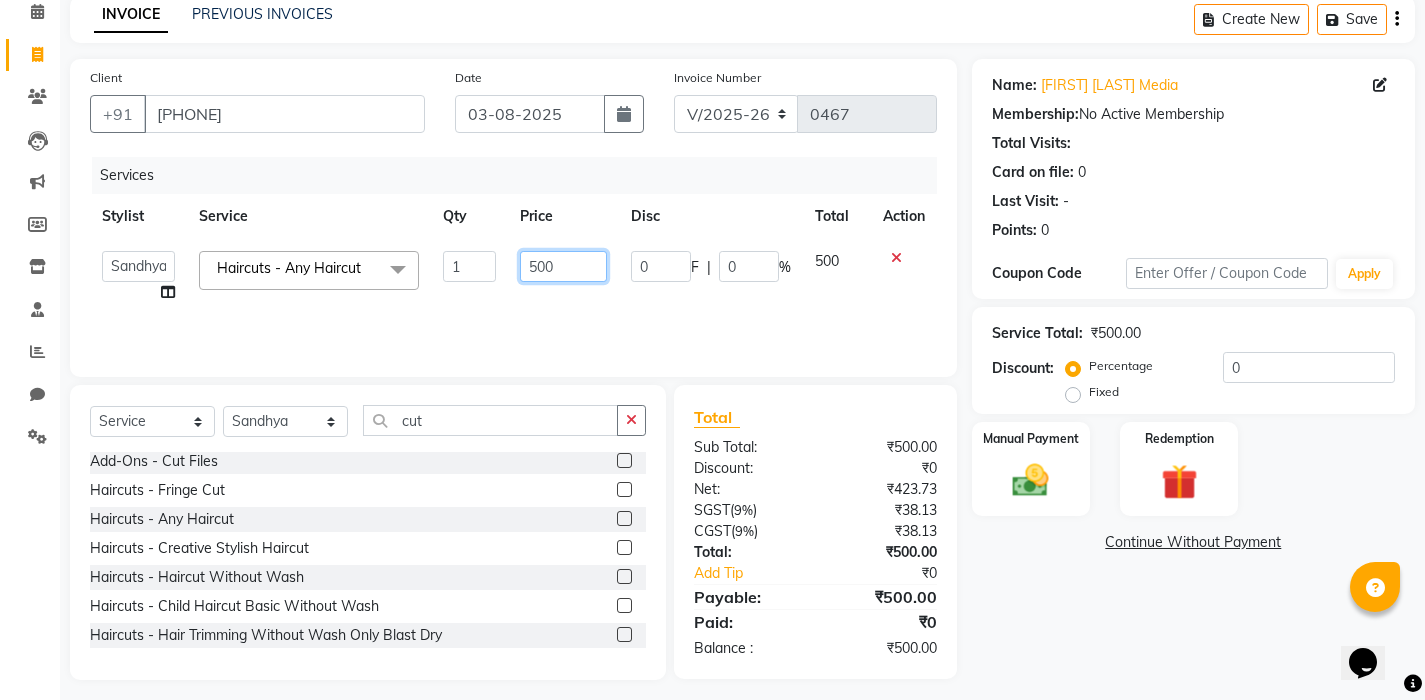 click on "500" 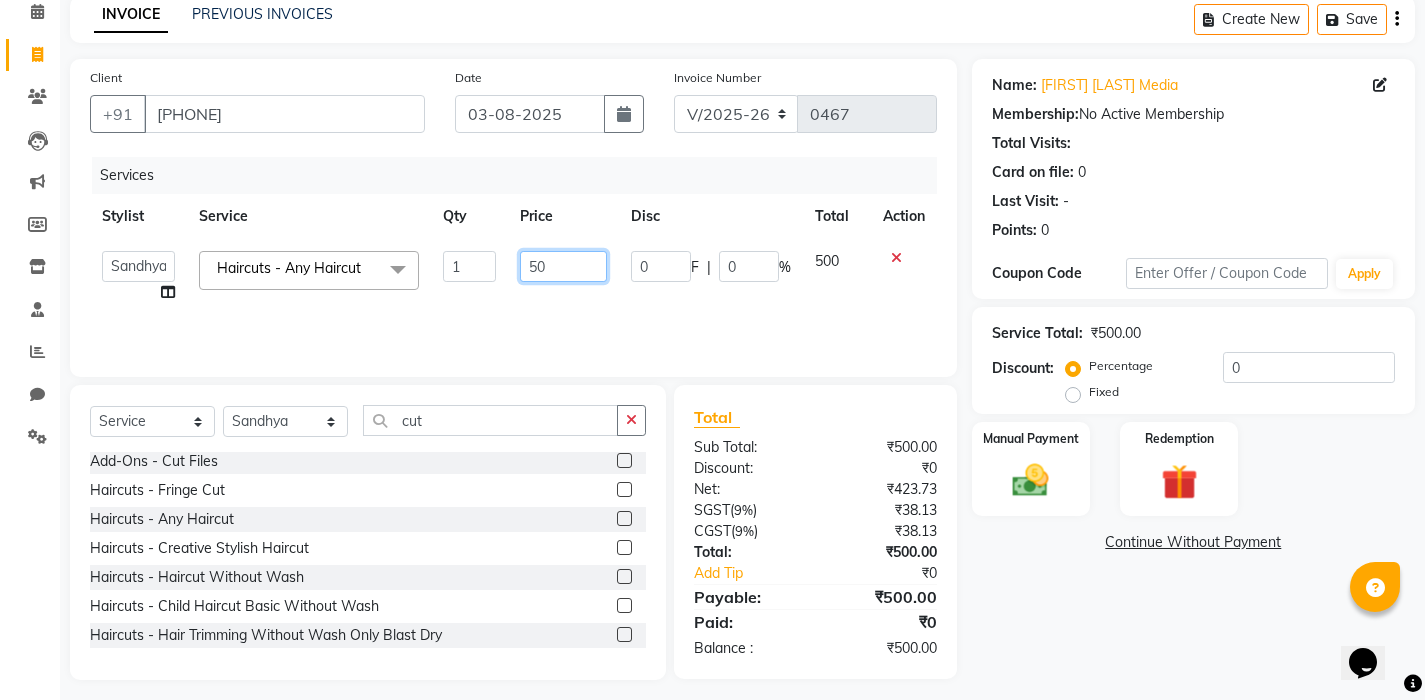 type on "5" 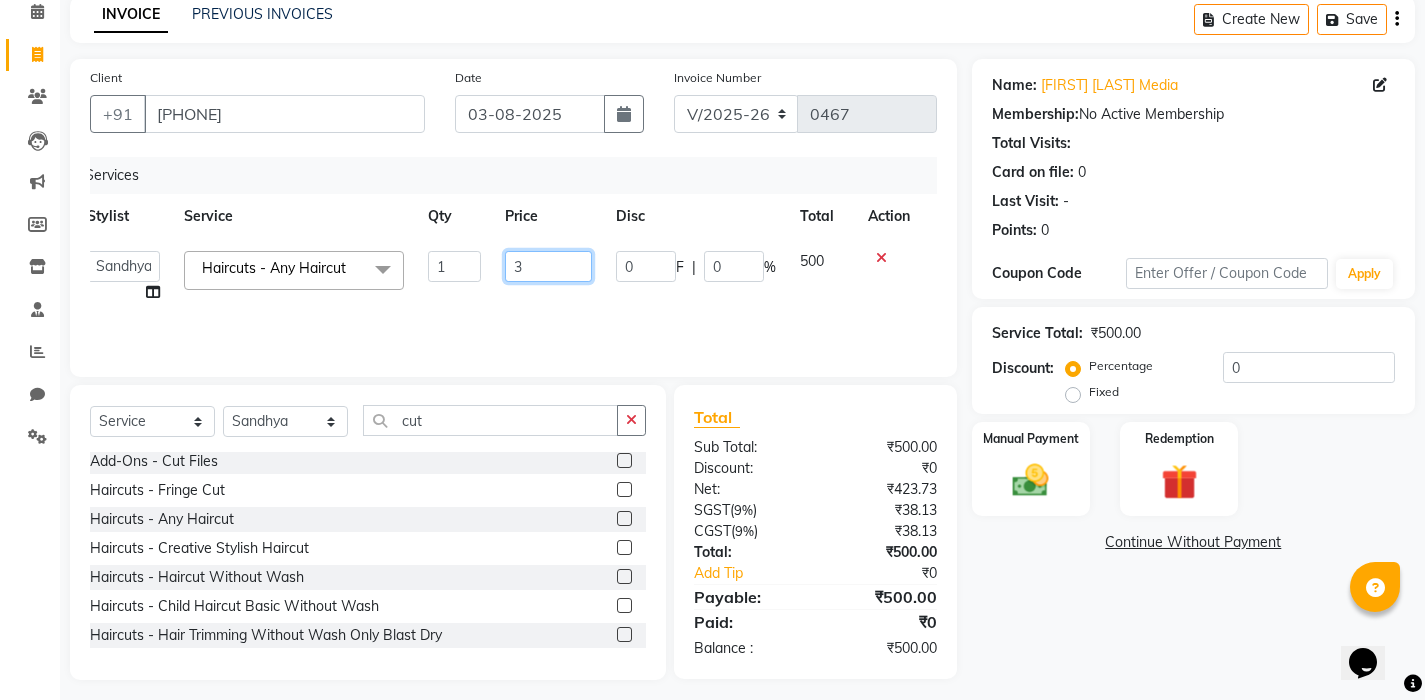 scroll, scrollTop: 0, scrollLeft: 15, axis: horizontal 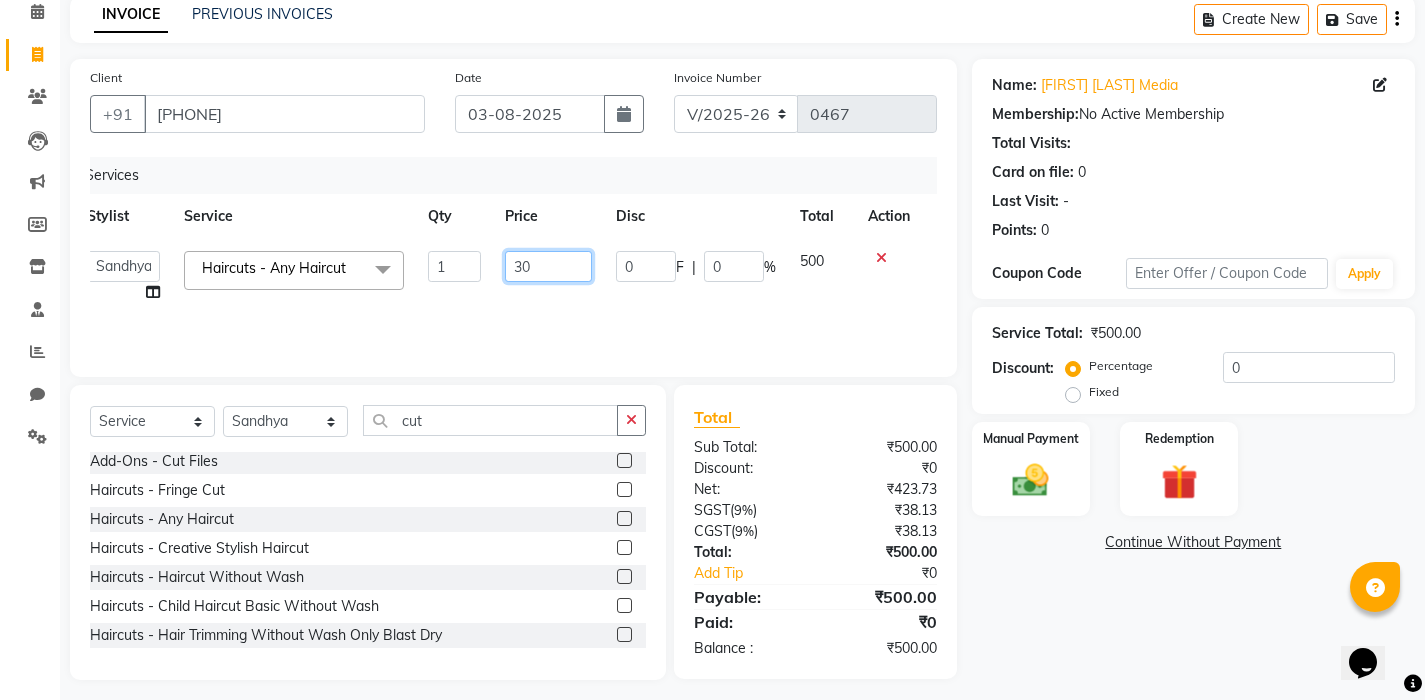 type on "300" 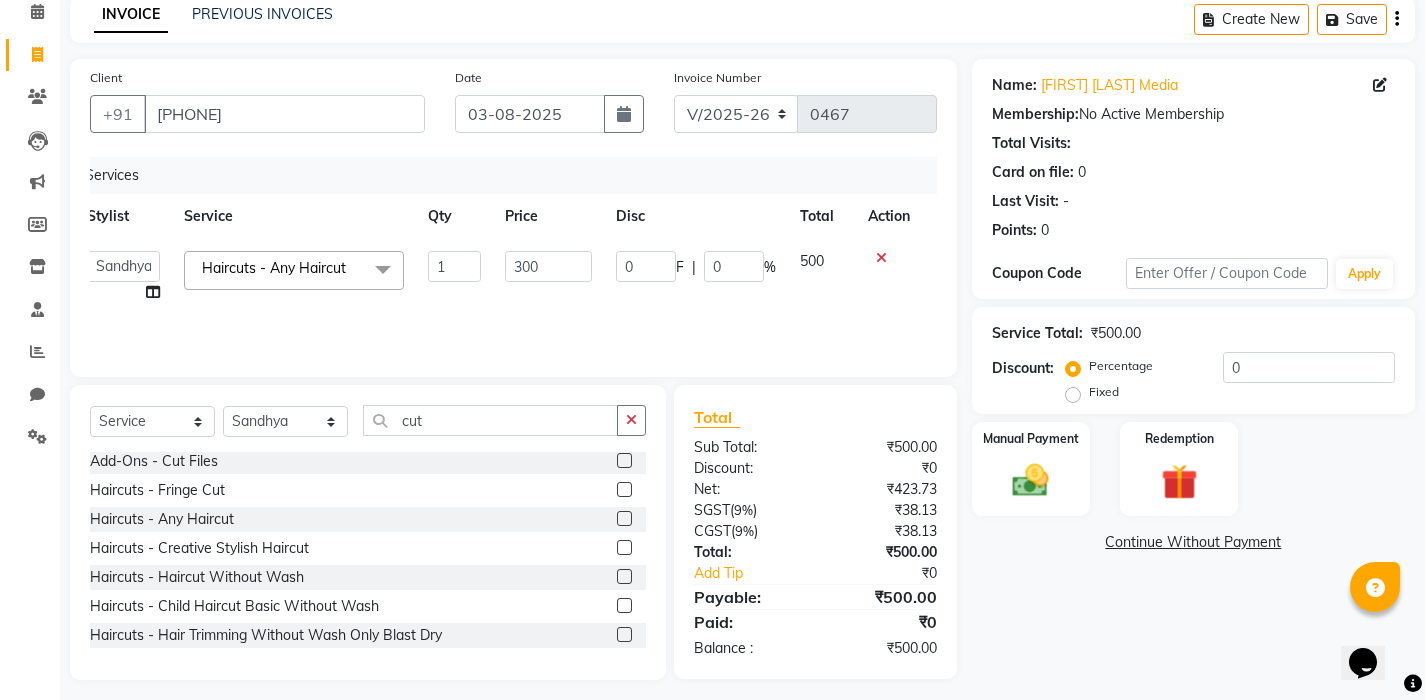 click on "Services Stylist Service Qty Price Disc Total Action  [FIRST]   [LAST]    [FIRST]   [FIRST]   [FIRST]   [FIRST]   [LAST]   [FIRST]   [LAST]  Haircuts - Any Haircut  x Glam Up Your Nails - Express Extensions Glam Up Your Nails - Acrylic Extensions Glam Up Your Nails - Gel Extensions Glam Up Your Nails - Soft-Gel Extensions Glam Up Your Nails - Form Extensions bleach codeskin  MAKE UP BASIC O2R2 WITH HYDRA O3 D TAN CODE SKIN CLEAN UP AGE LOCK CLAEN UP FULL BACK BLEACH  UNDERARMS D TAN Lower Lips O3 PEEL OF MASK NASHI LUXURY HAIR TREATMENT METAL DX WITH HAIRFALL AMPULE FIBER STRONG WITH HAIR FALL Natural Nails - Gel Polish Natural Nails - Biab Overlay Natural Nails - Acrylic Overlay Natural Nails - Gel Overlay Natural Nails - Polygel Overlay Manicure - Basic Manicure - Berry Manicure - Spa Manicure - Luxury Candle Extra Moisture Pedicure - Basic Pedicure - Berry Pedicure - Spa Pedicure - Luxury Candle Extra Moisture Add-Ons - Cut Files Add-Ons - Nail Polish Body - Full Body Massage Body - Body Spa Scrubs - Body Scrub" 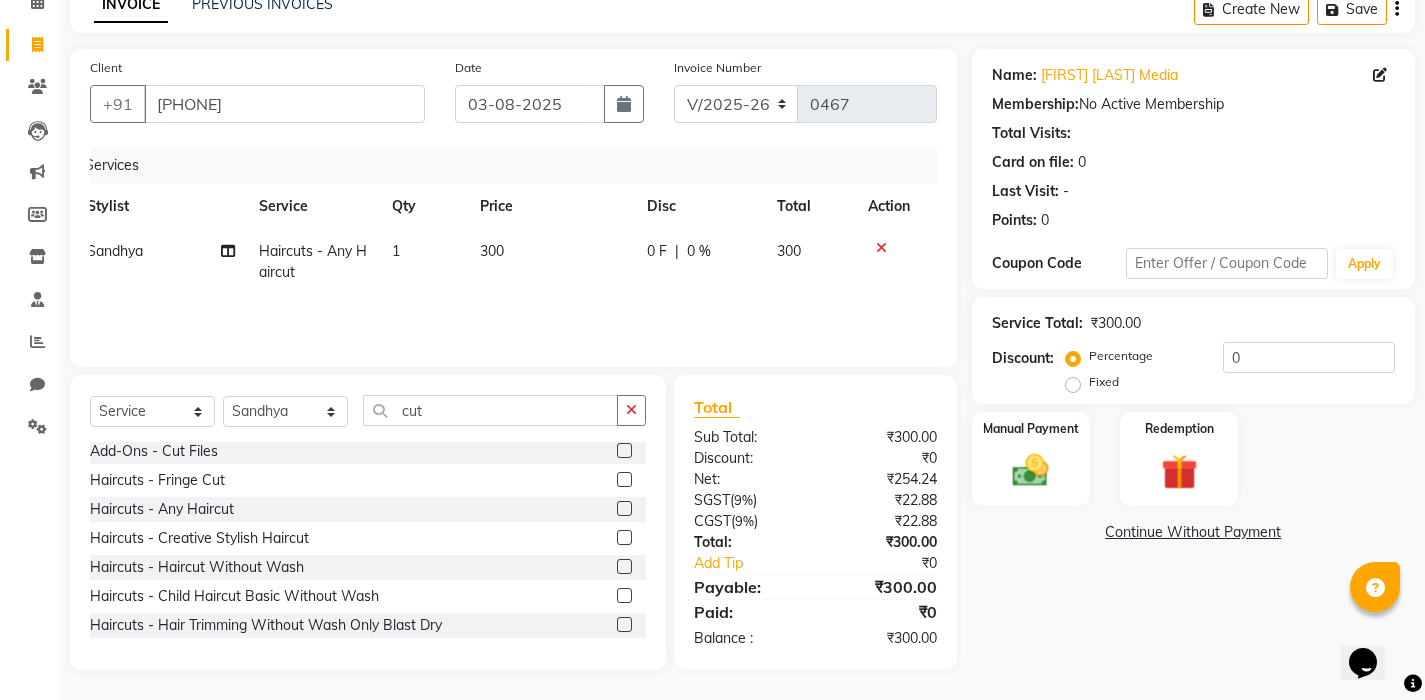 scroll, scrollTop: 101, scrollLeft: 0, axis: vertical 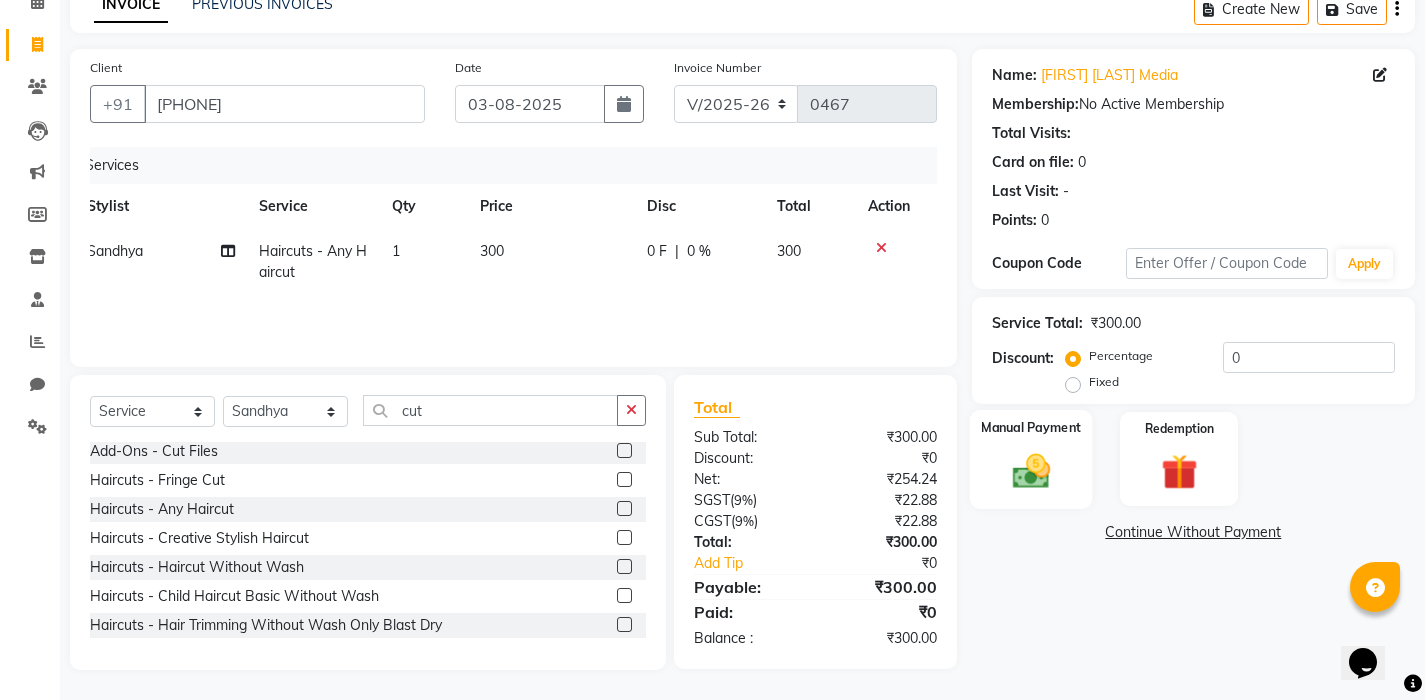 click 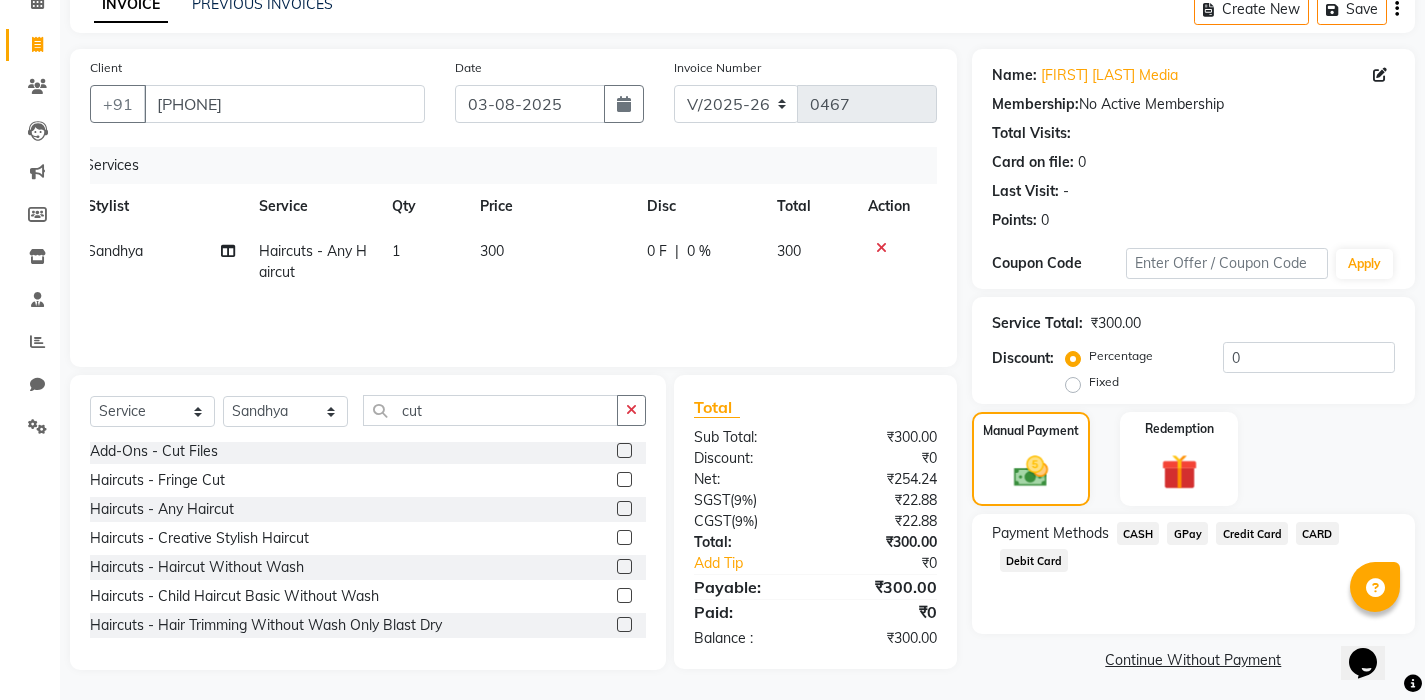 click on "GPay" 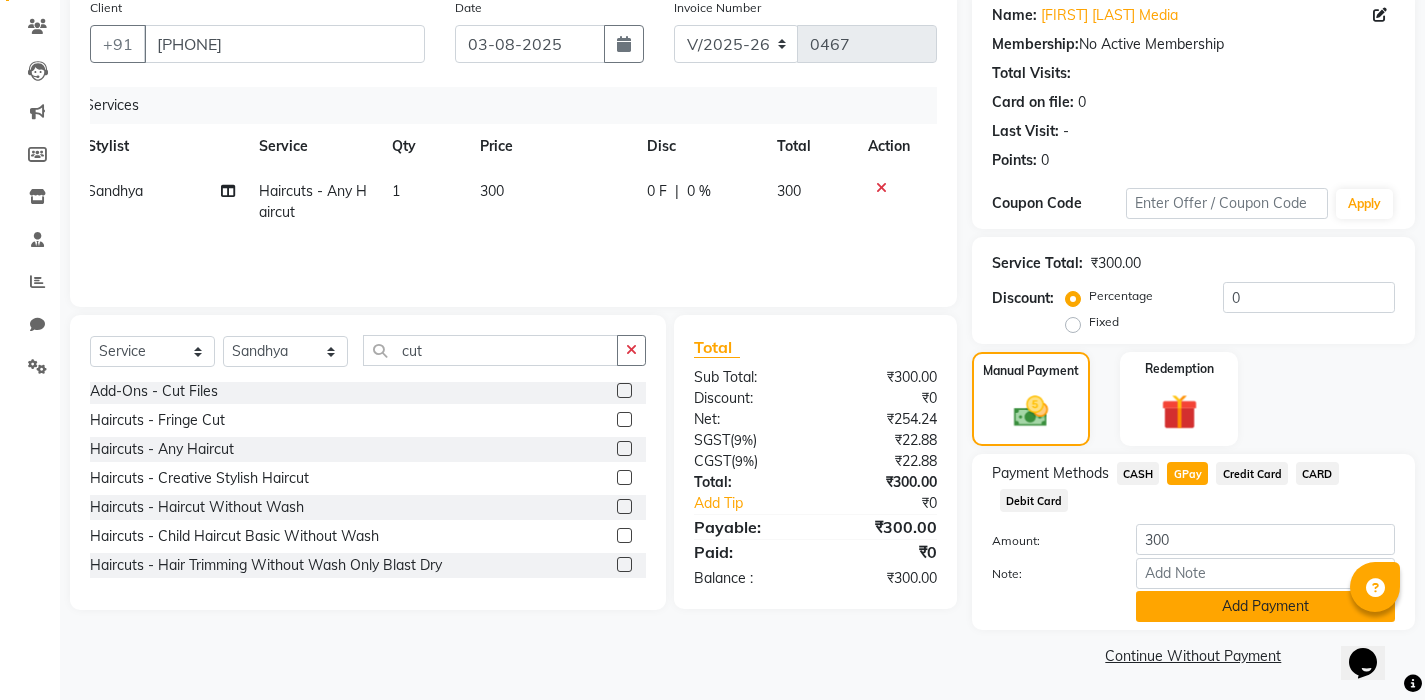 click on "Add Payment" 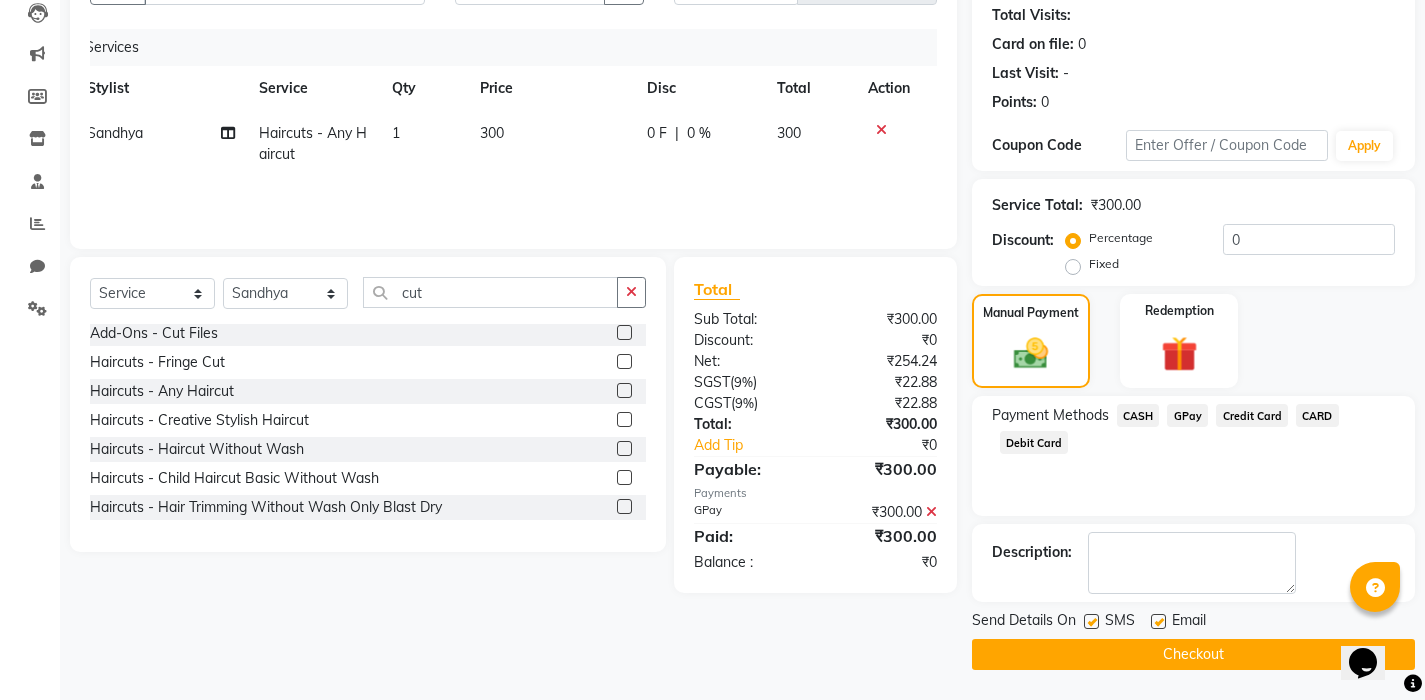 scroll, scrollTop: 219, scrollLeft: 0, axis: vertical 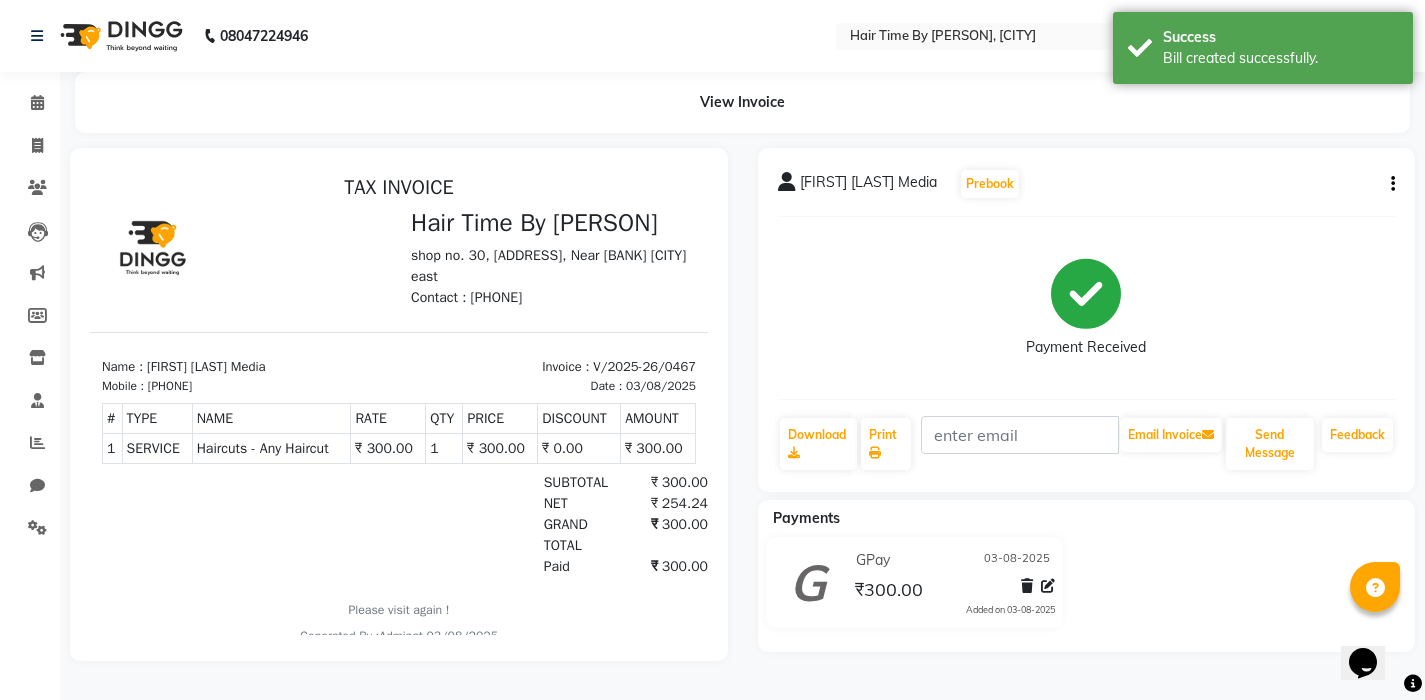 click on "Payment Received" 